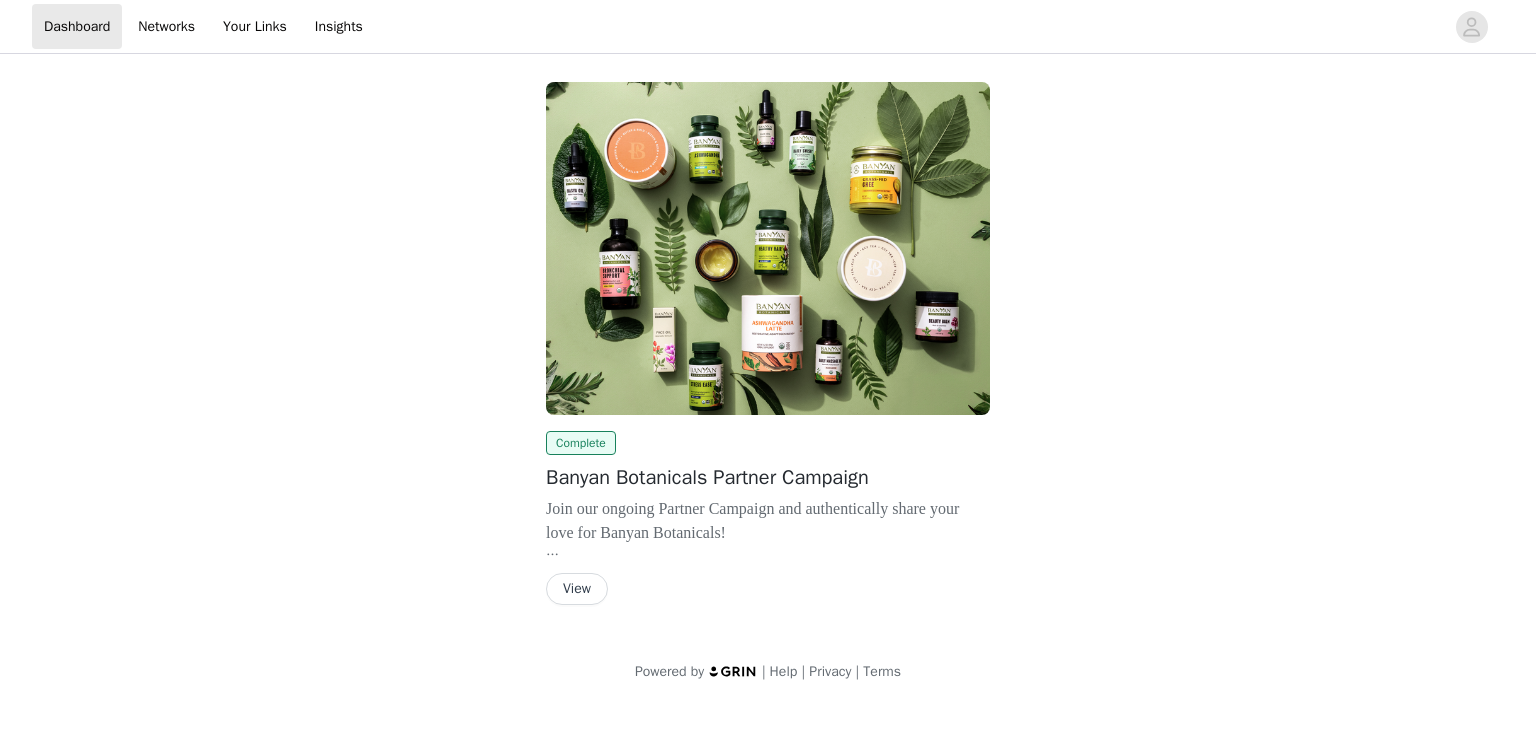 scroll, scrollTop: 0, scrollLeft: 0, axis: both 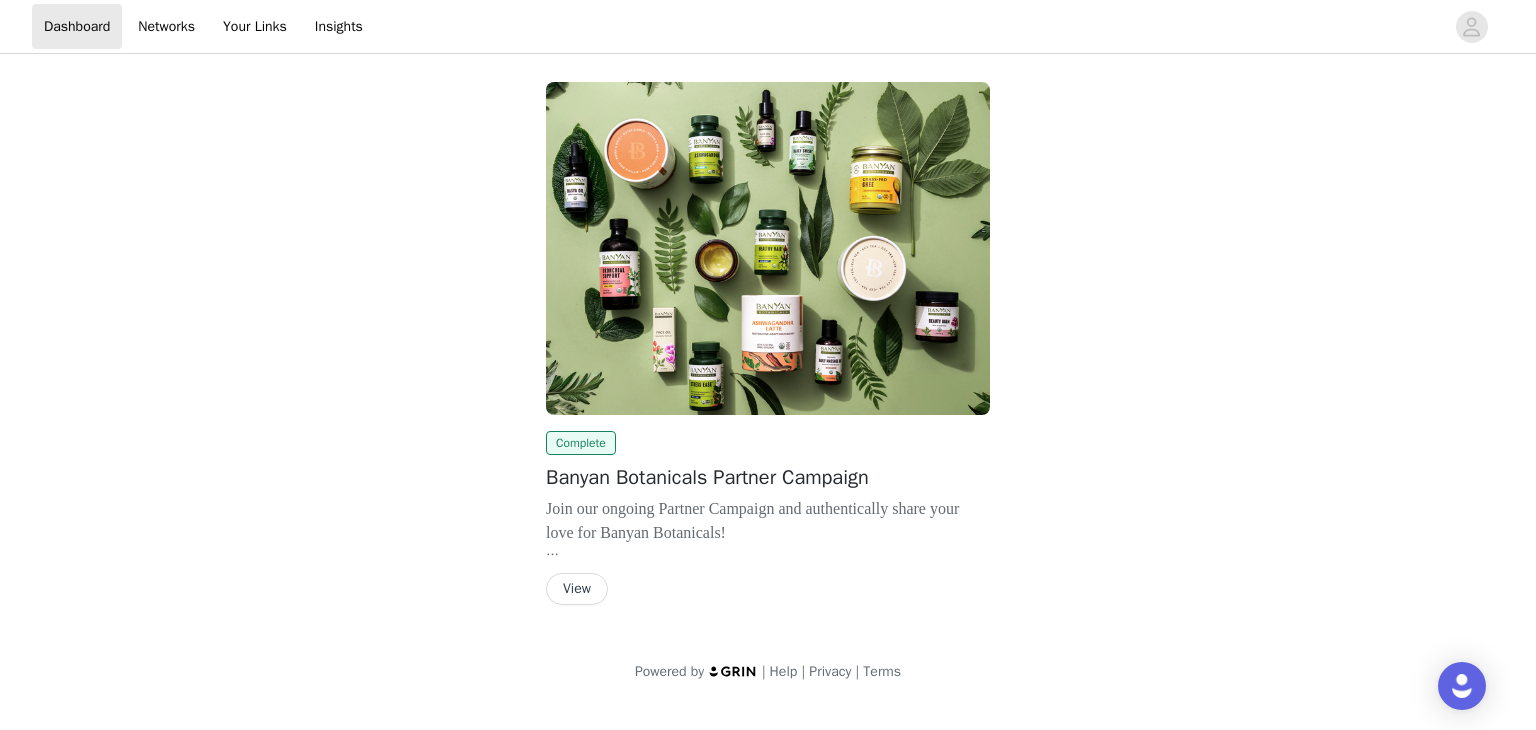 click on "View" at bounding box center [577, 589] 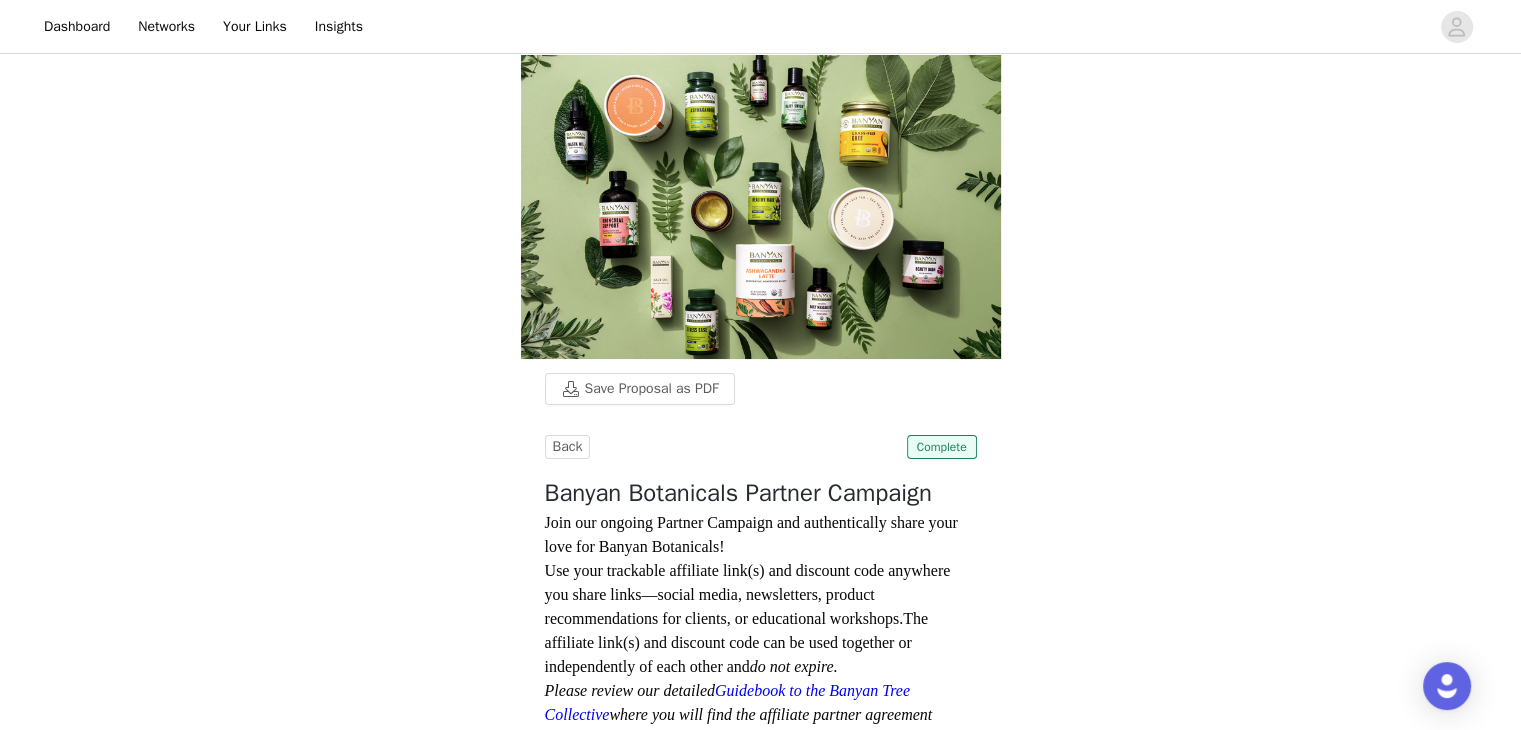scroll, scrollTop: 0, scrollLeft: 0, axis: both 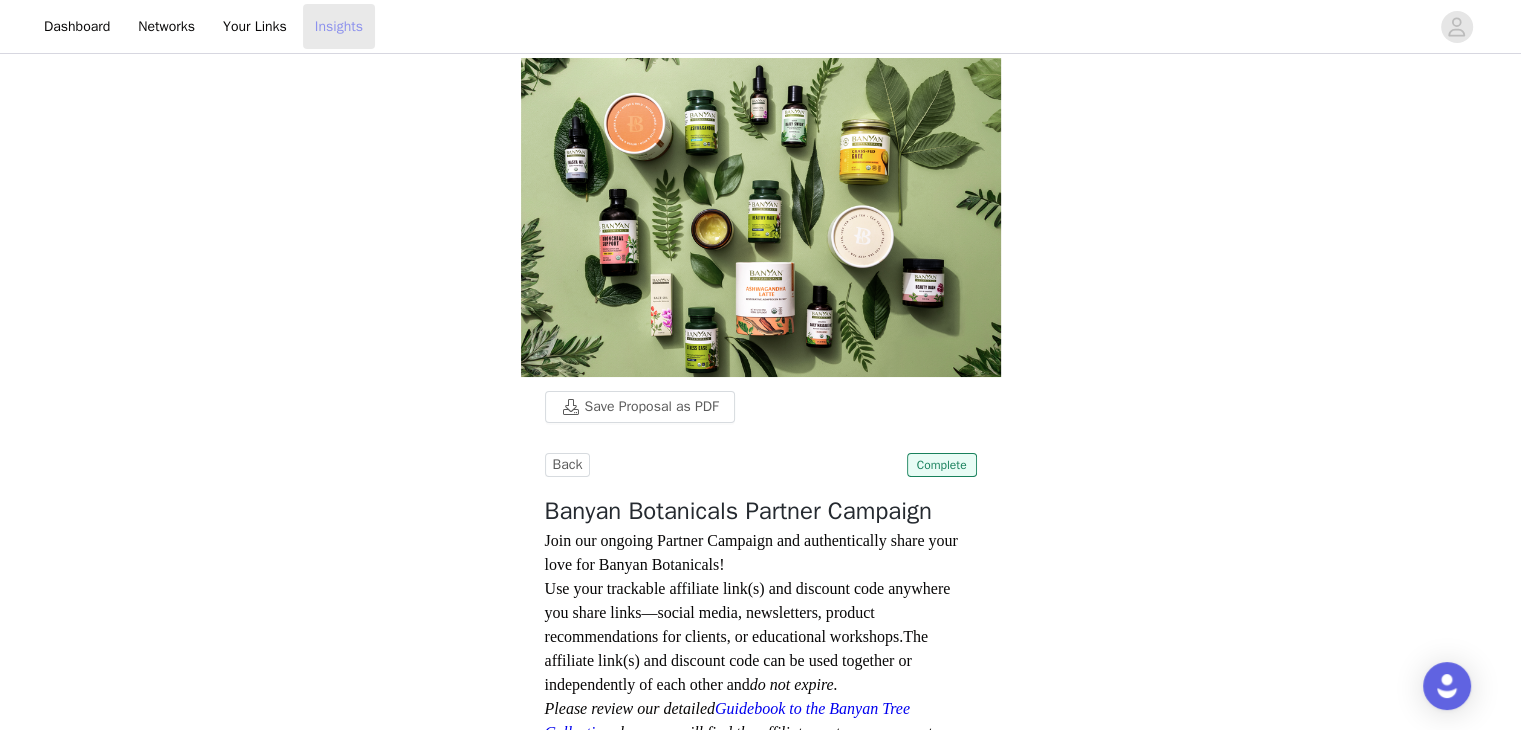 click on "Insights" at bounding box center (339, 26) 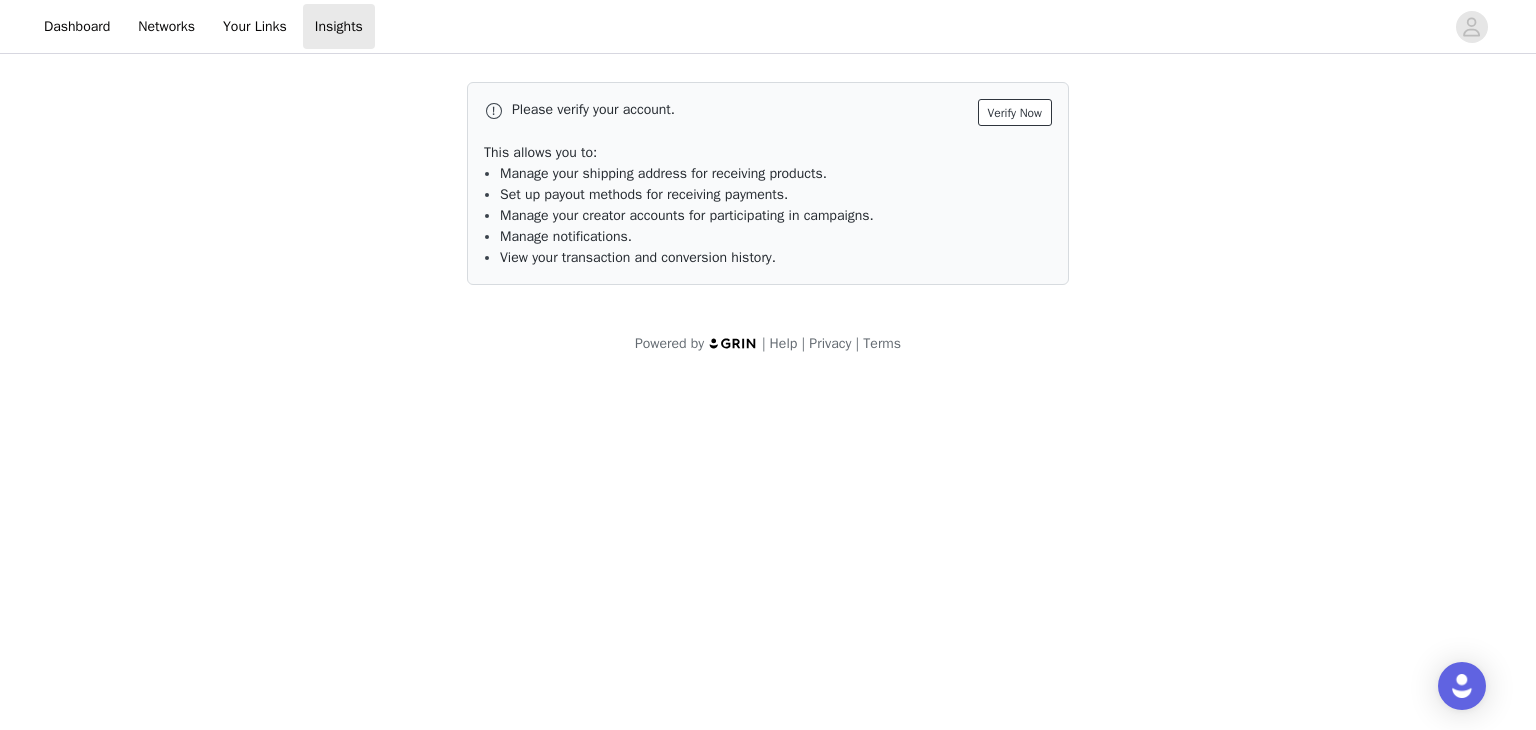 click on "Verify Now" at bounding box center [1015, 112] 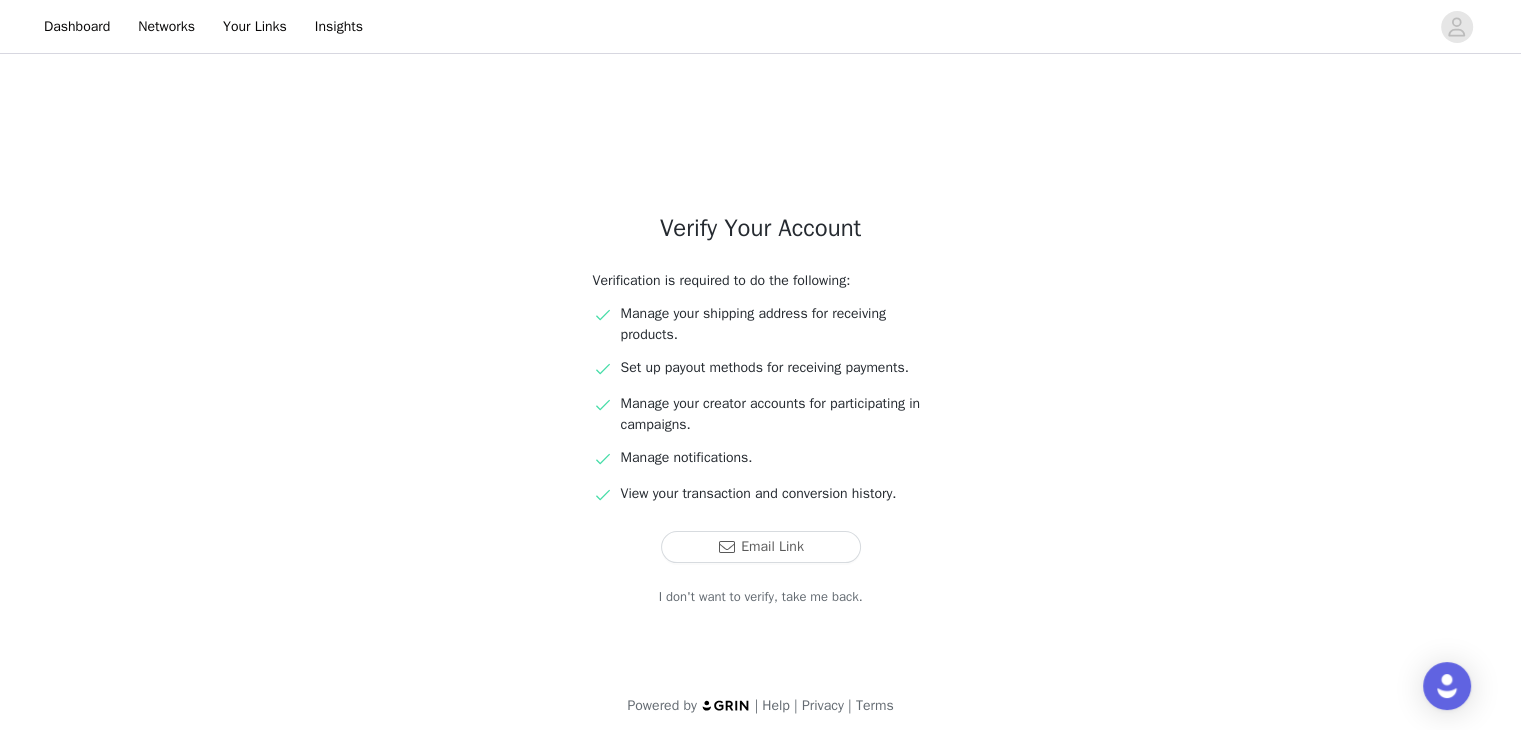 scroll, scrollTop: 9, scrollLeft: 0, axis: vertical 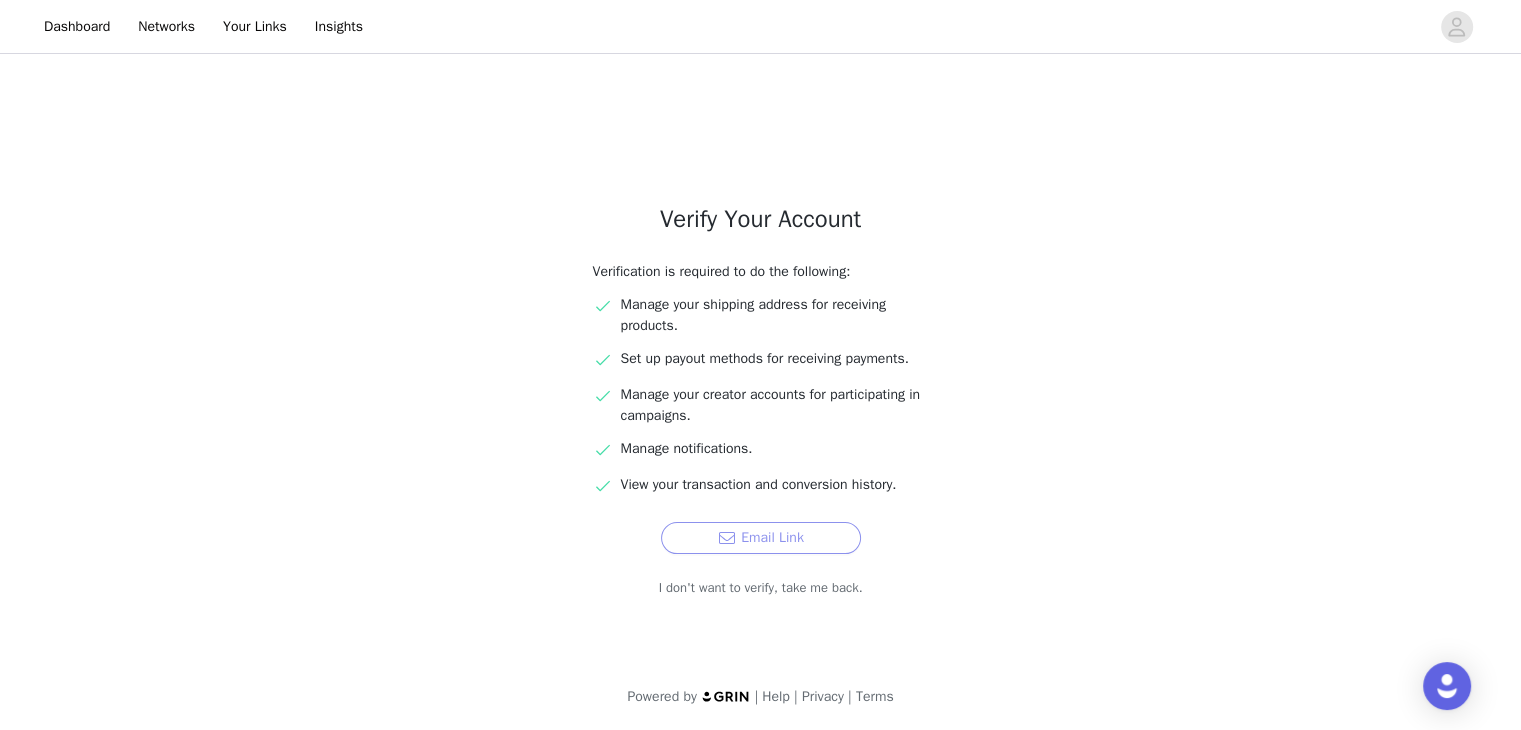 click on "Email Link" at bounding box center [761, 538] 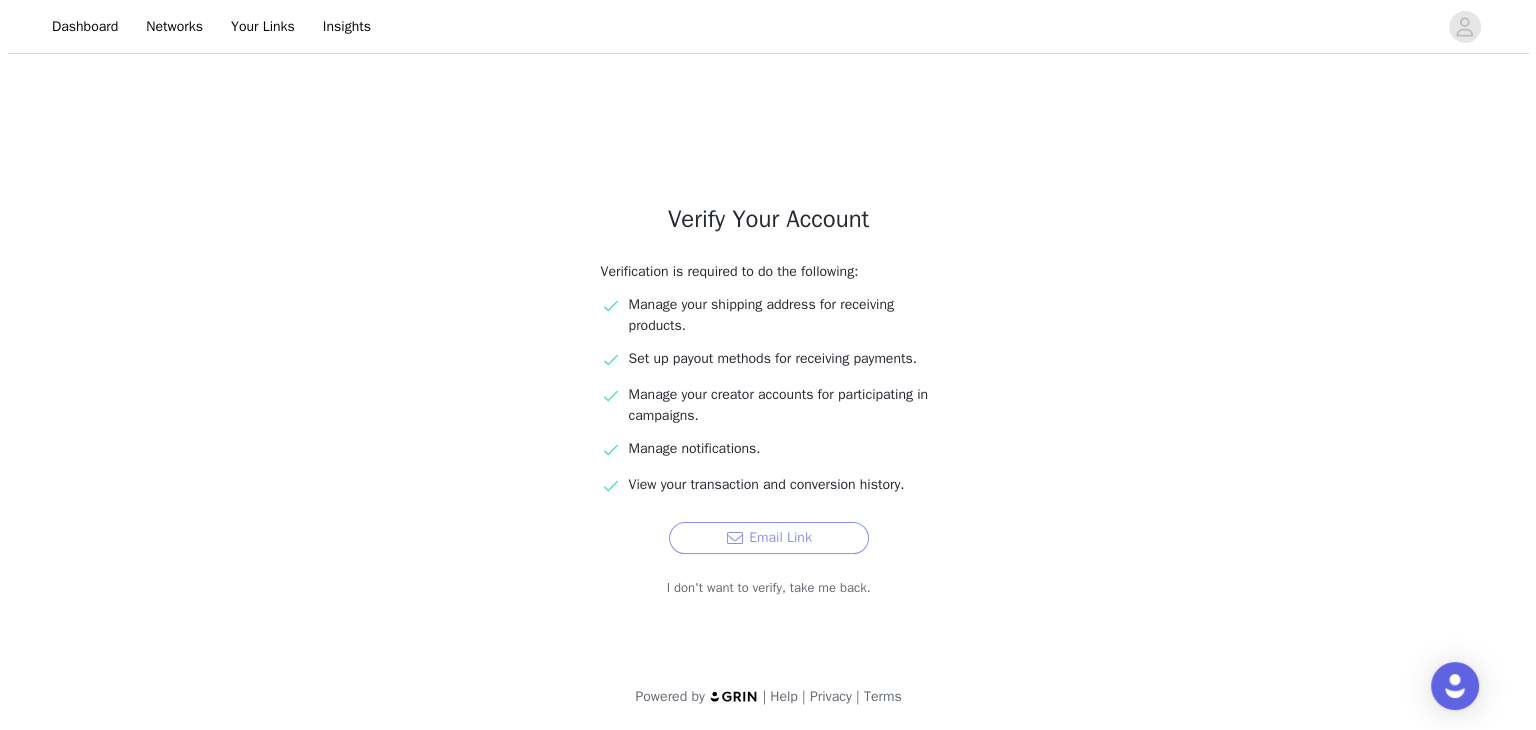 scroll, scrollTop: 0, scrollLeft: 0, axis: both 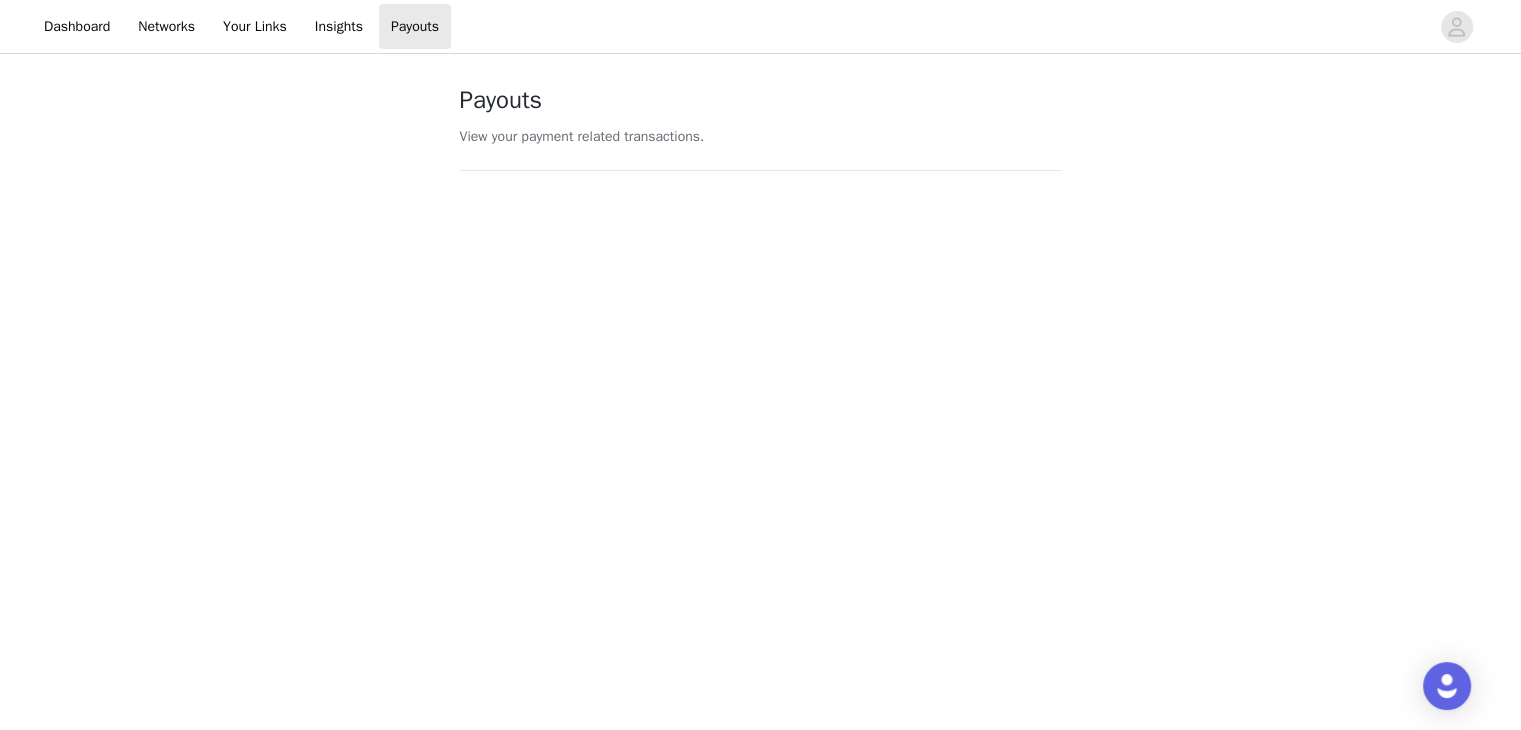 click on "Payouts   View your payment related transactions.             Payout Activity   View and track your payments and conversions   Filter   Export     Payments Conversions   Total     [PRICE]   [DATE]   Banyan Botanicals   Paid     [PRICE]       [DATE]   Banyan Botanicals   Paid     [PRICE]       [DATE]   Banyan Botanicals   Paid     [PRICE]       [DATE]   Banyan Botanicals   Paid     [PRICE]       [DATE]   Banyan Botanicals   Paid     [PRICE]       [DATE]   Banyan Botanicals   Paid     [PRICE]       [DATE]   Banyan Botanicals   Paid     [PRICE]       [DATE]   Banyan Botanicals   Paid     [PRICE]         1 2 3                       Powered by       |    Help    |    Privacy    |    Terms" at bounding box center [760, 1158] 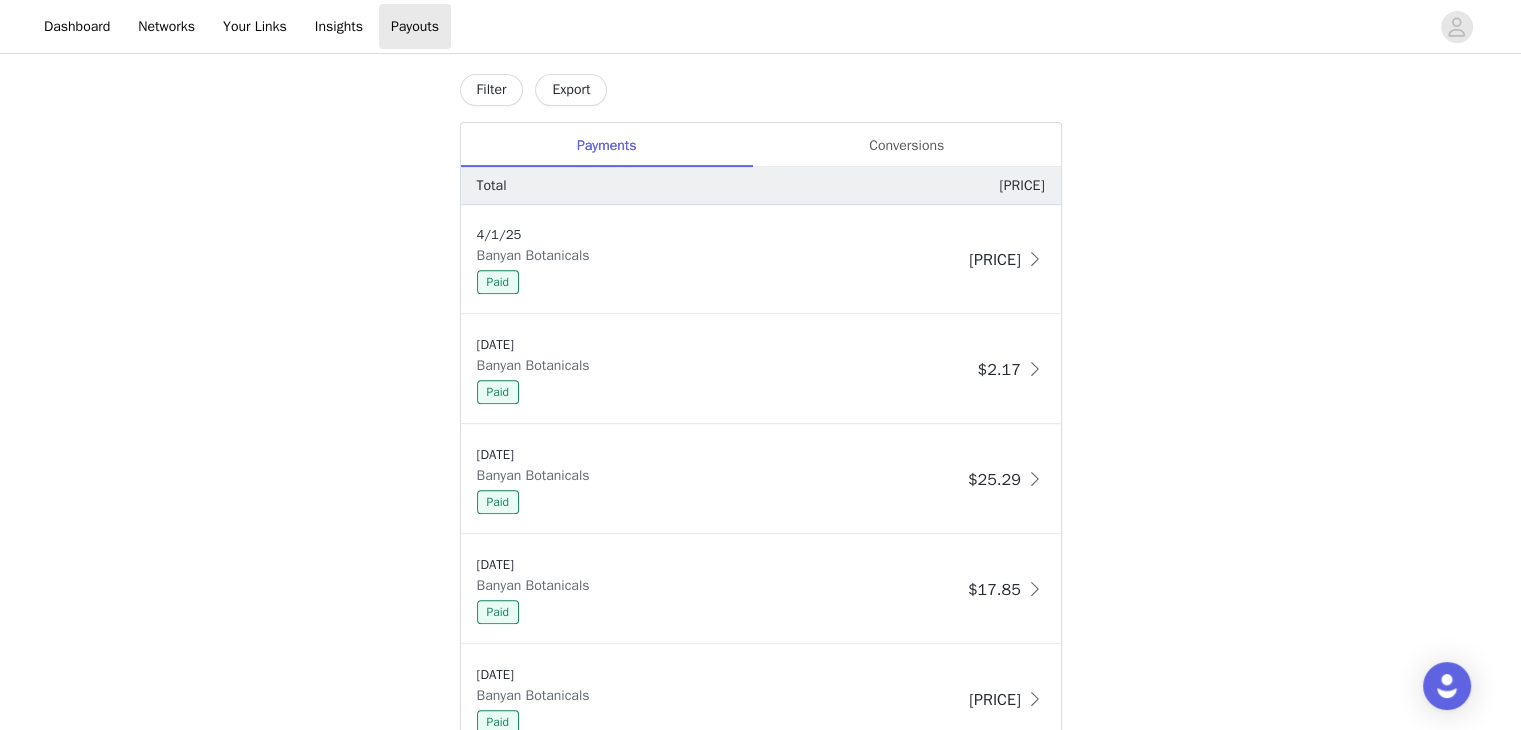 scroll, scrollTop: 820, scrollLeft: 0, axis: vertical 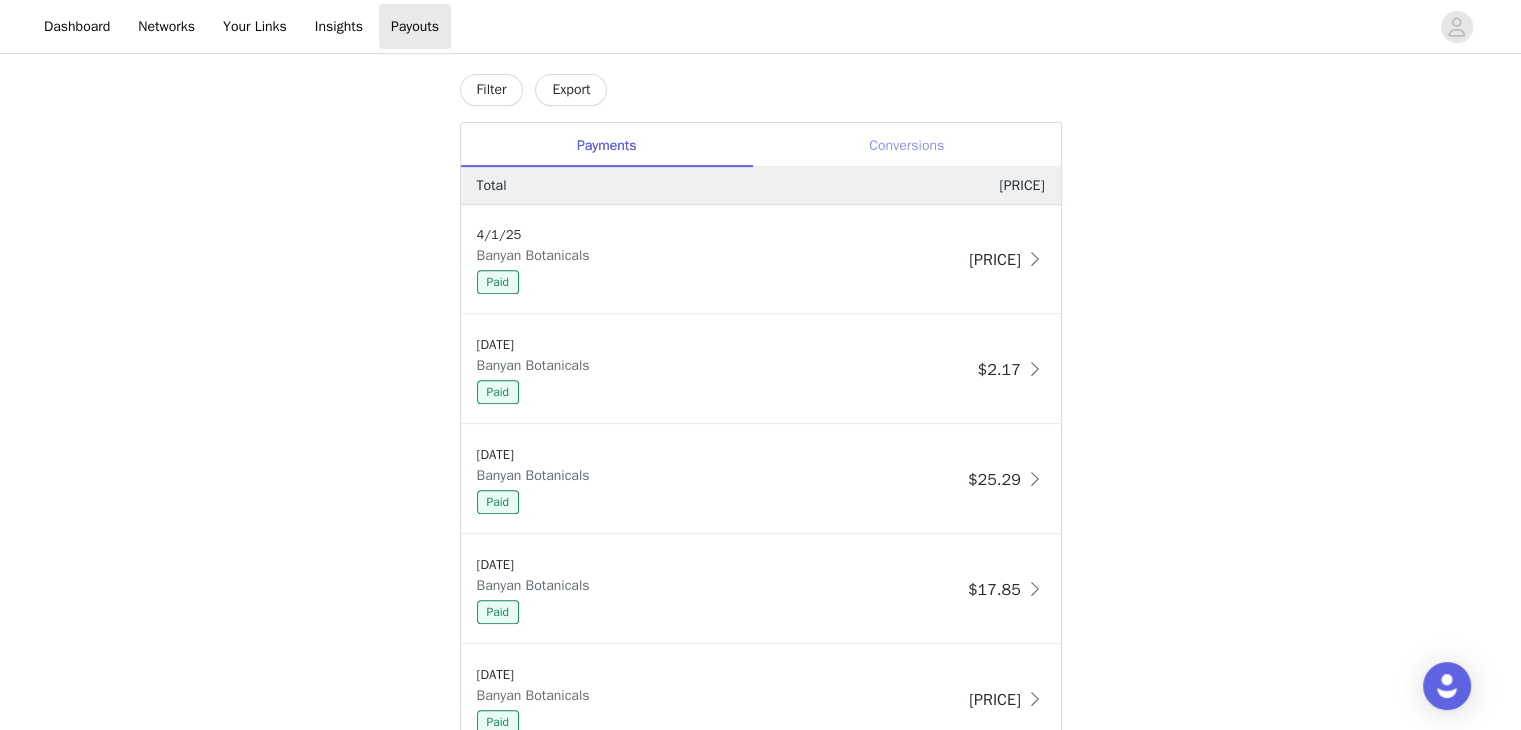 click on "Conversions" at bounding box center (907, 145) 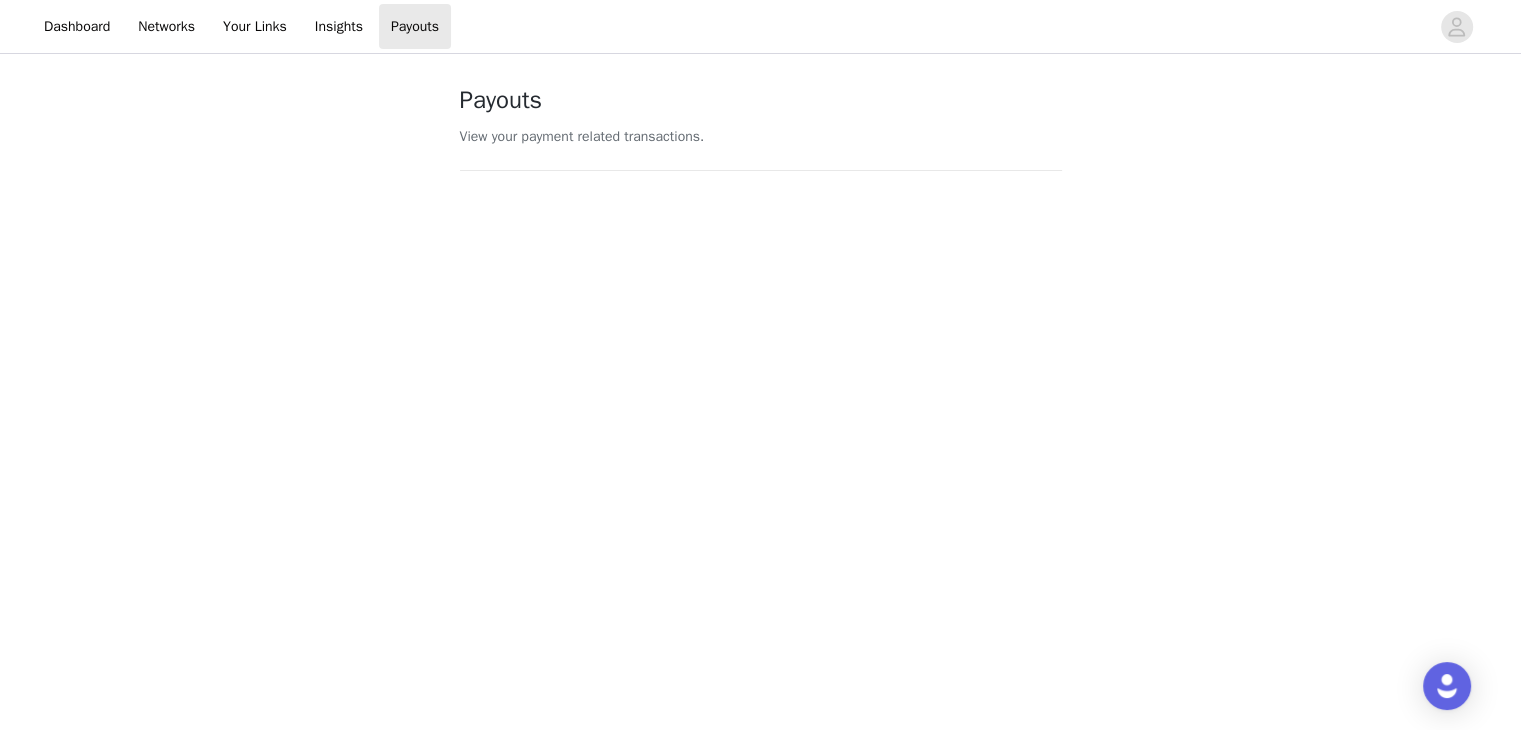scroll, scrollTop: 0, scrollLeft: 0, axis: both 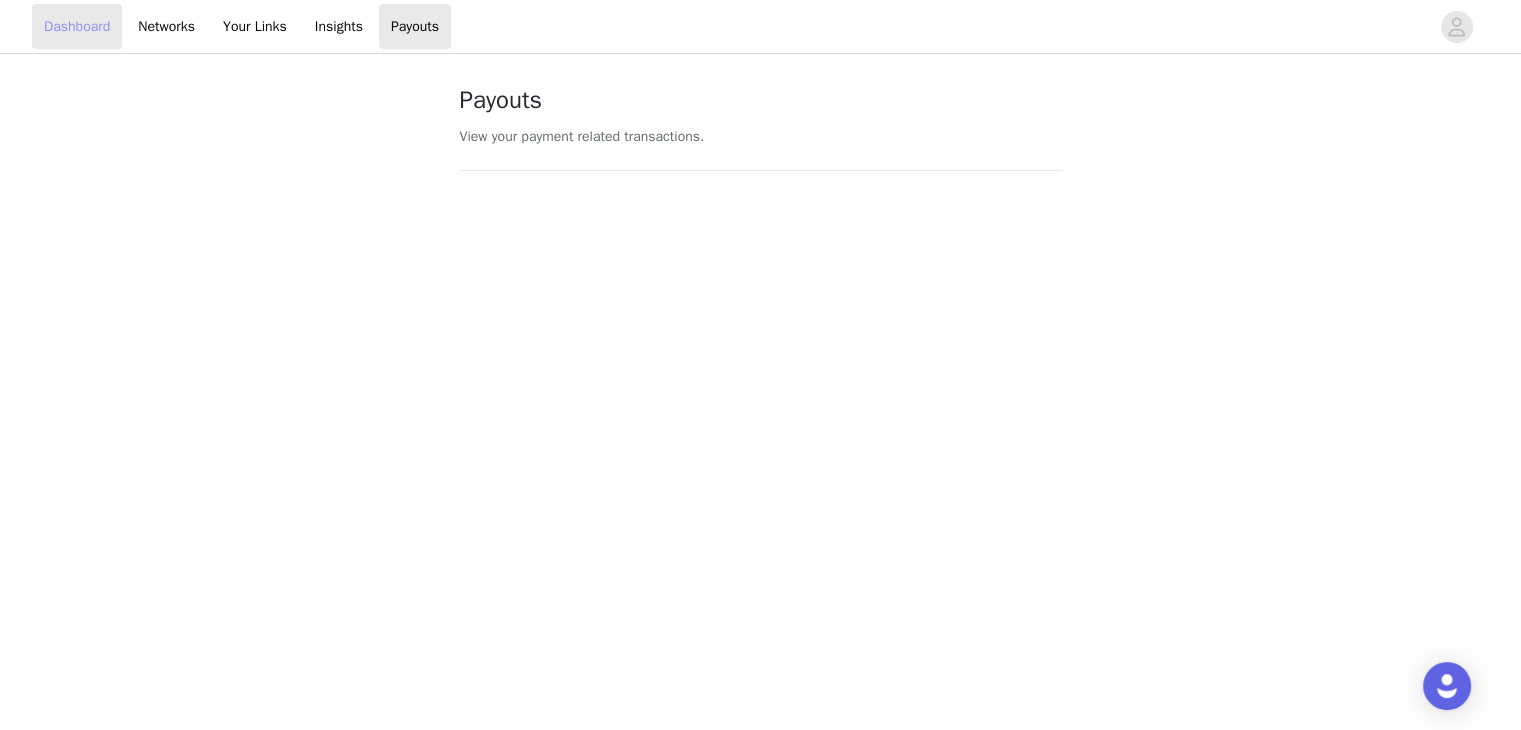 click on "Dashboard" at bounding box center (77, 26) 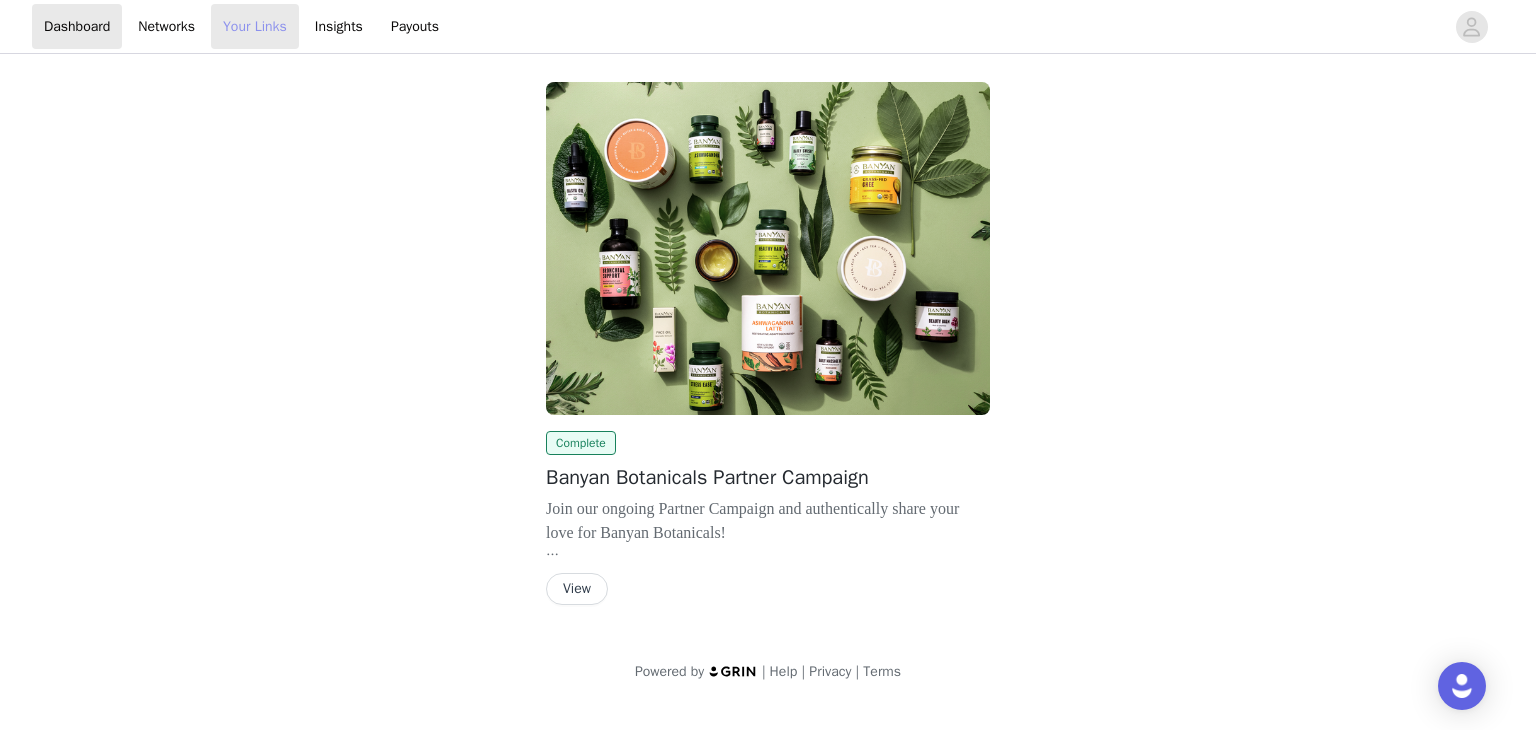 click on "Your Links" at bounding box center (255, 26) 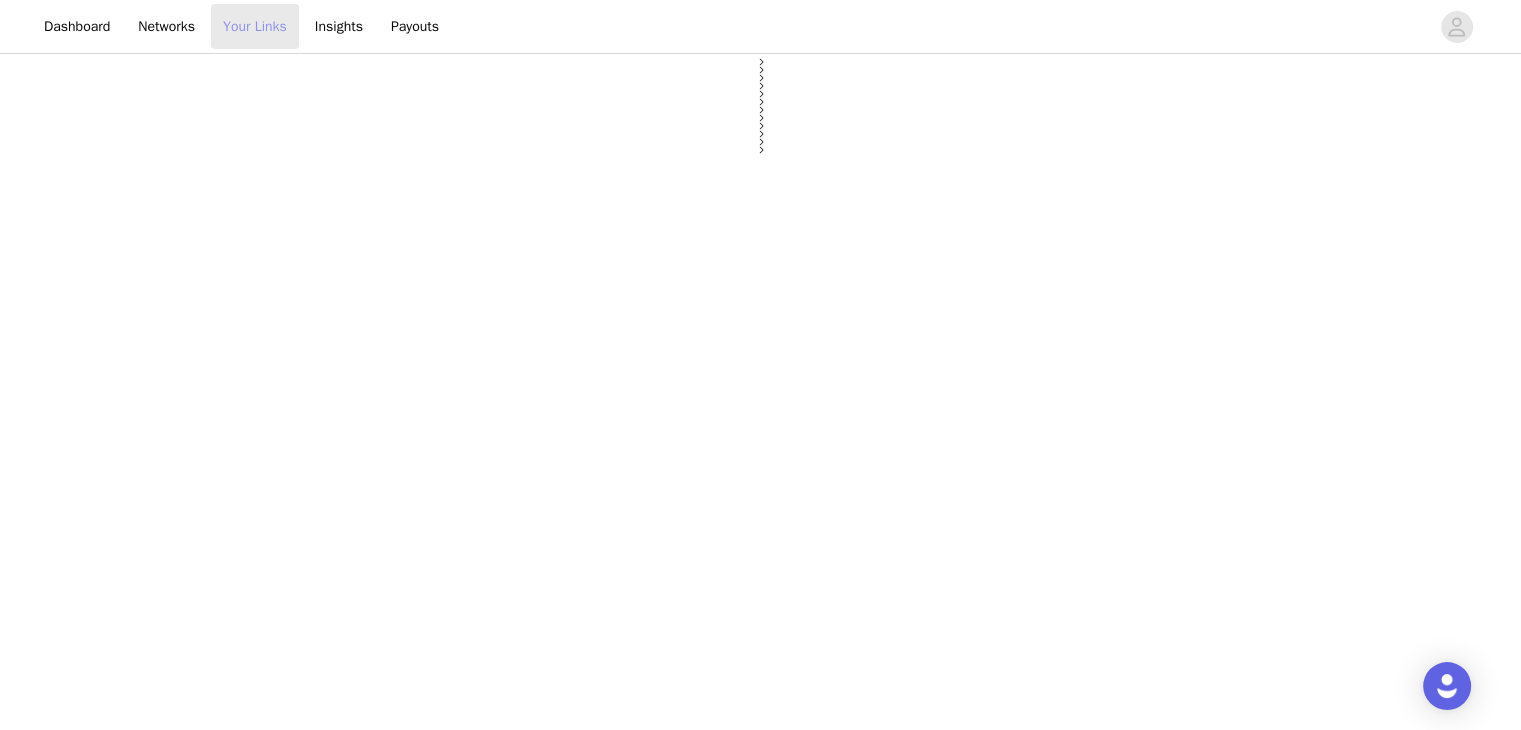 select on "12" 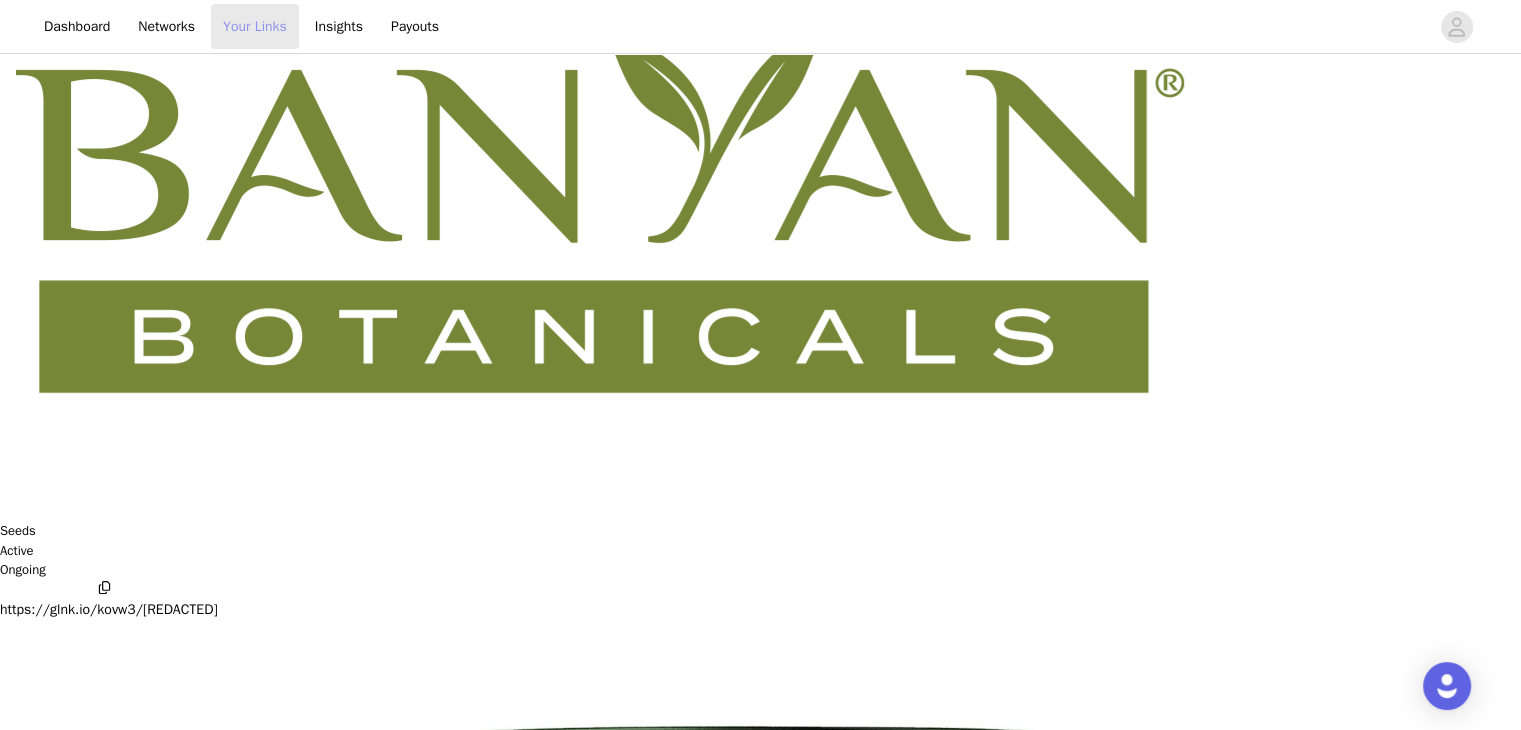 scroll, scrollTop: 0, scrollLeft: 0, axis: both 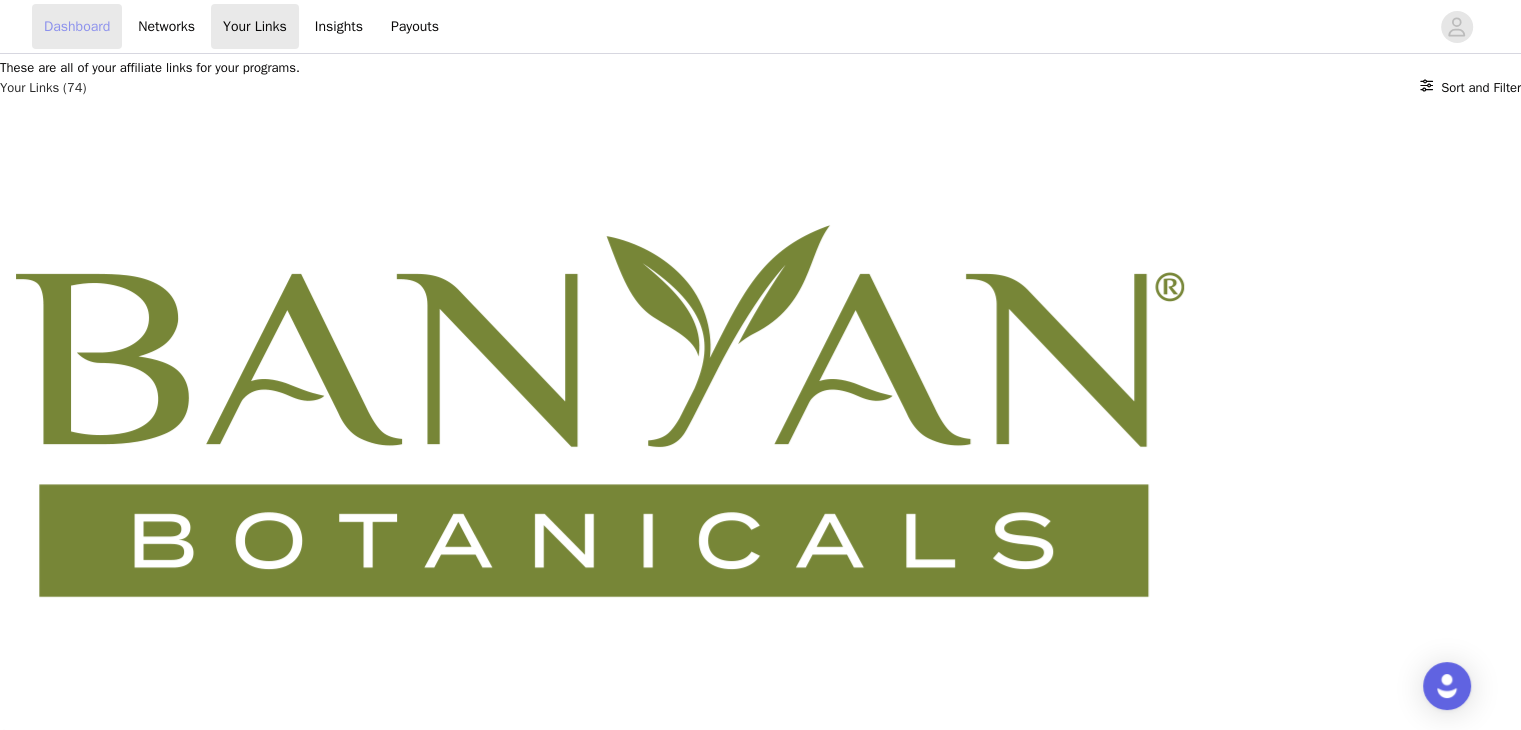 click on "Dashboard" at bounding box center (77, 26) 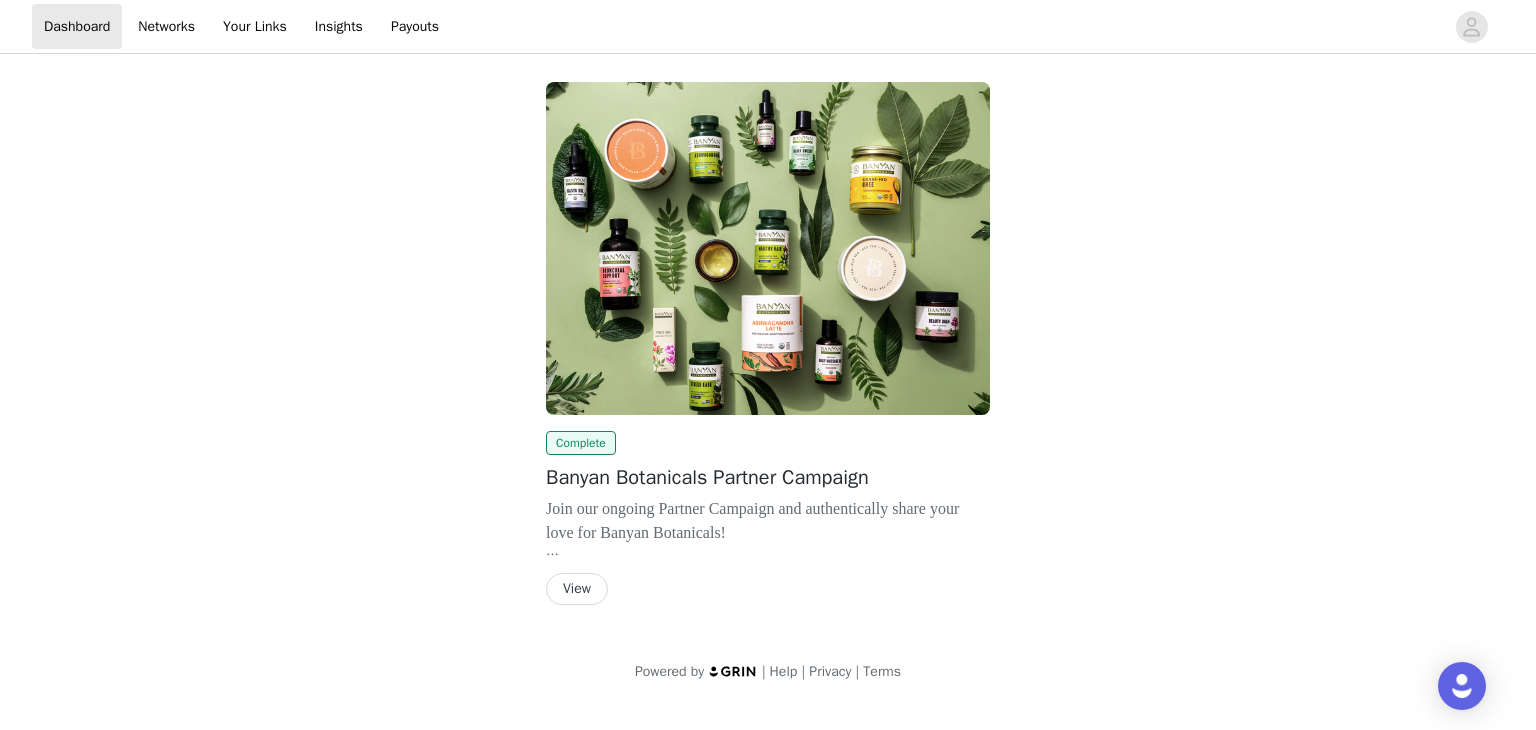 click on "View" at bounding box center [577, 589] 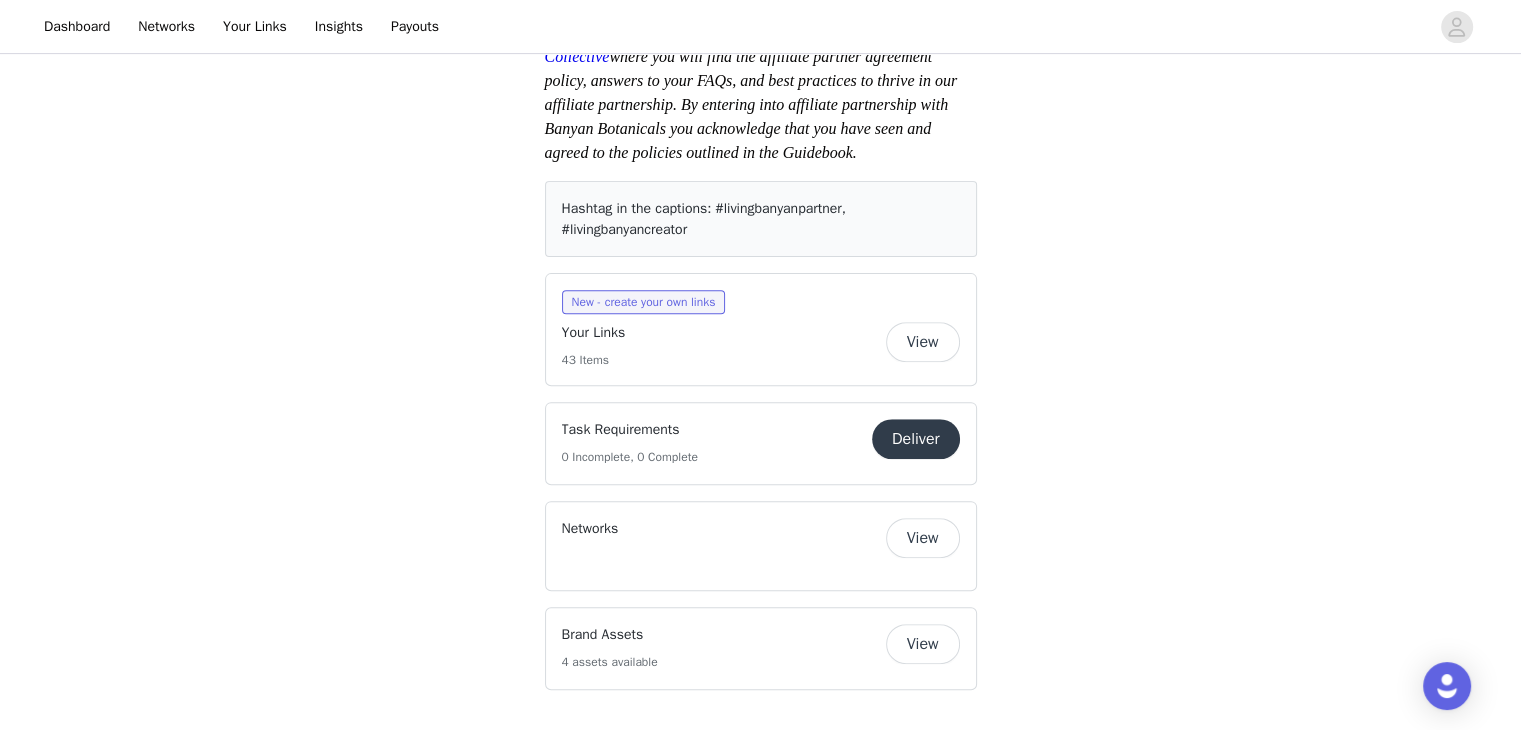 scroll, scrollTop: 746, scrollLeft: 0, axis: vertical 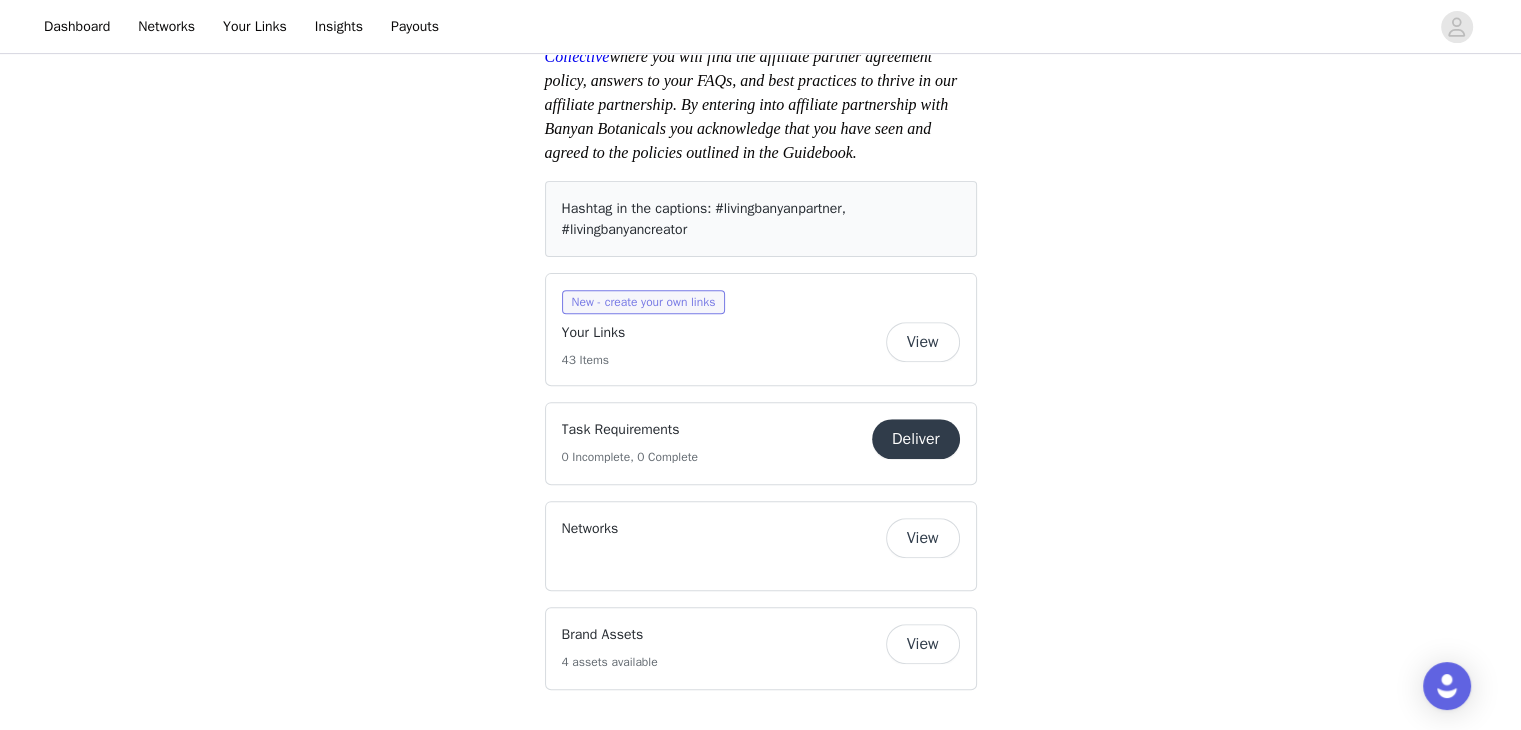 click on "New - create your own links" at bounding box center (644, 302) 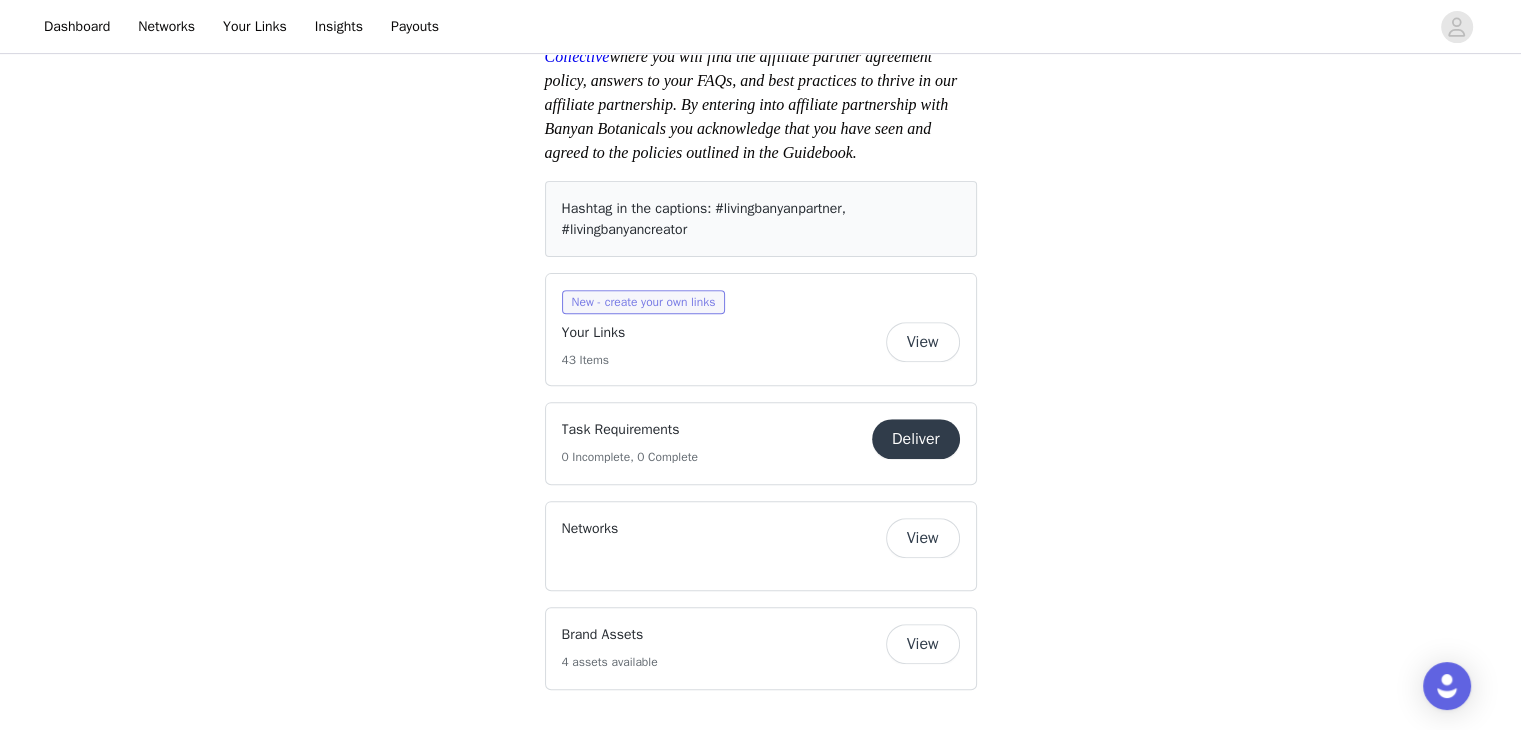 click on "New - create your own links" at bounding box center [644, 302] 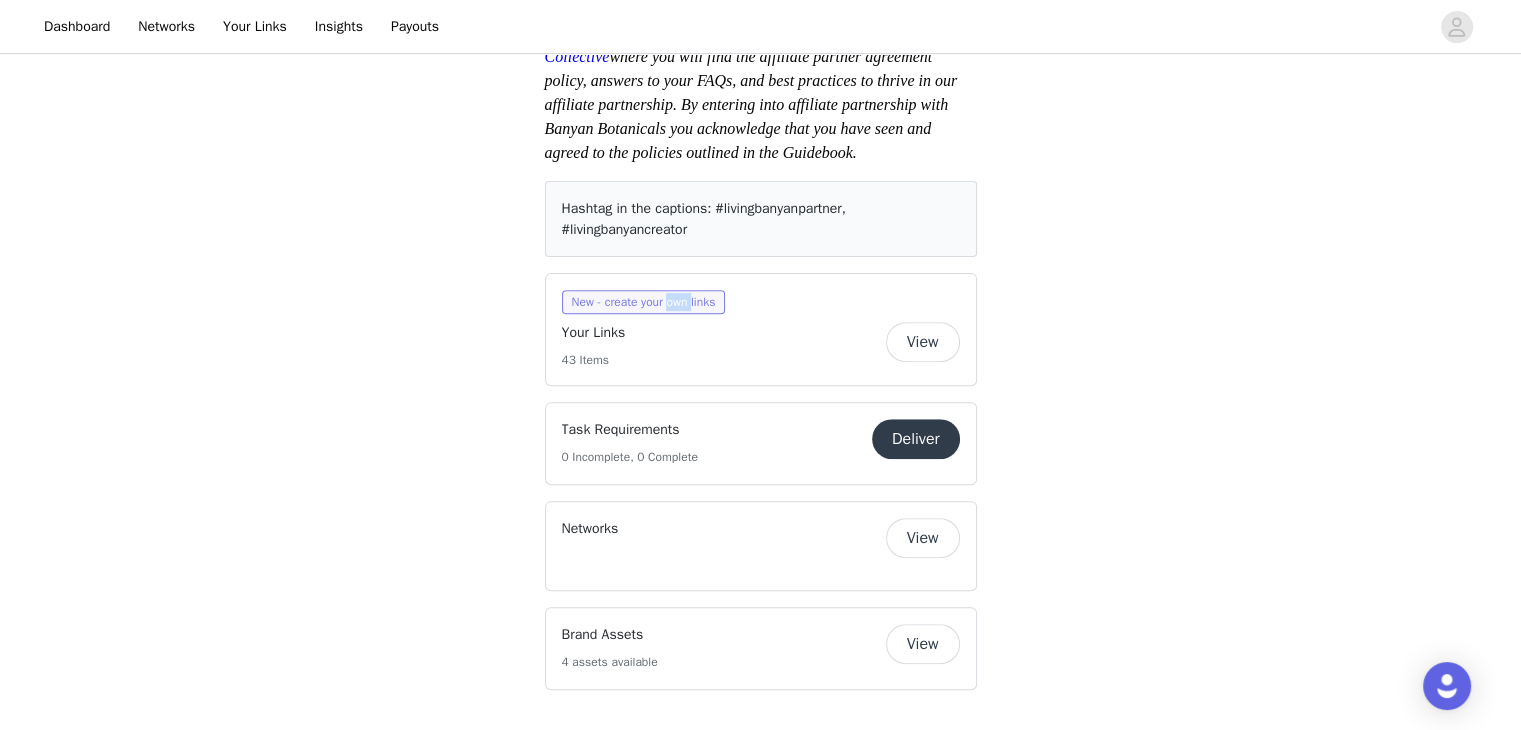 click on "New - create your own links" at bounding box center (644, 302) 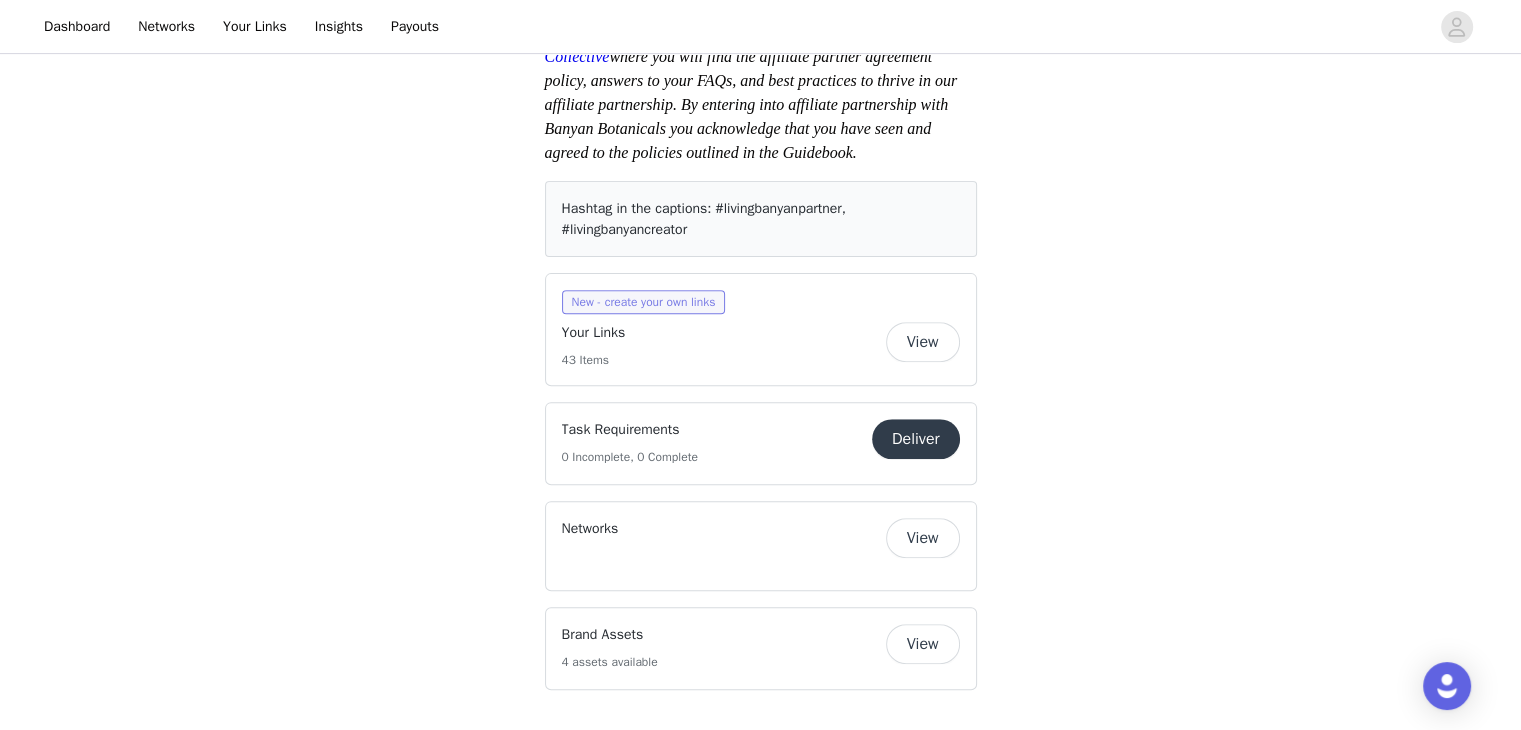 click on "New - create your own links" at bounding box center [644, 302] 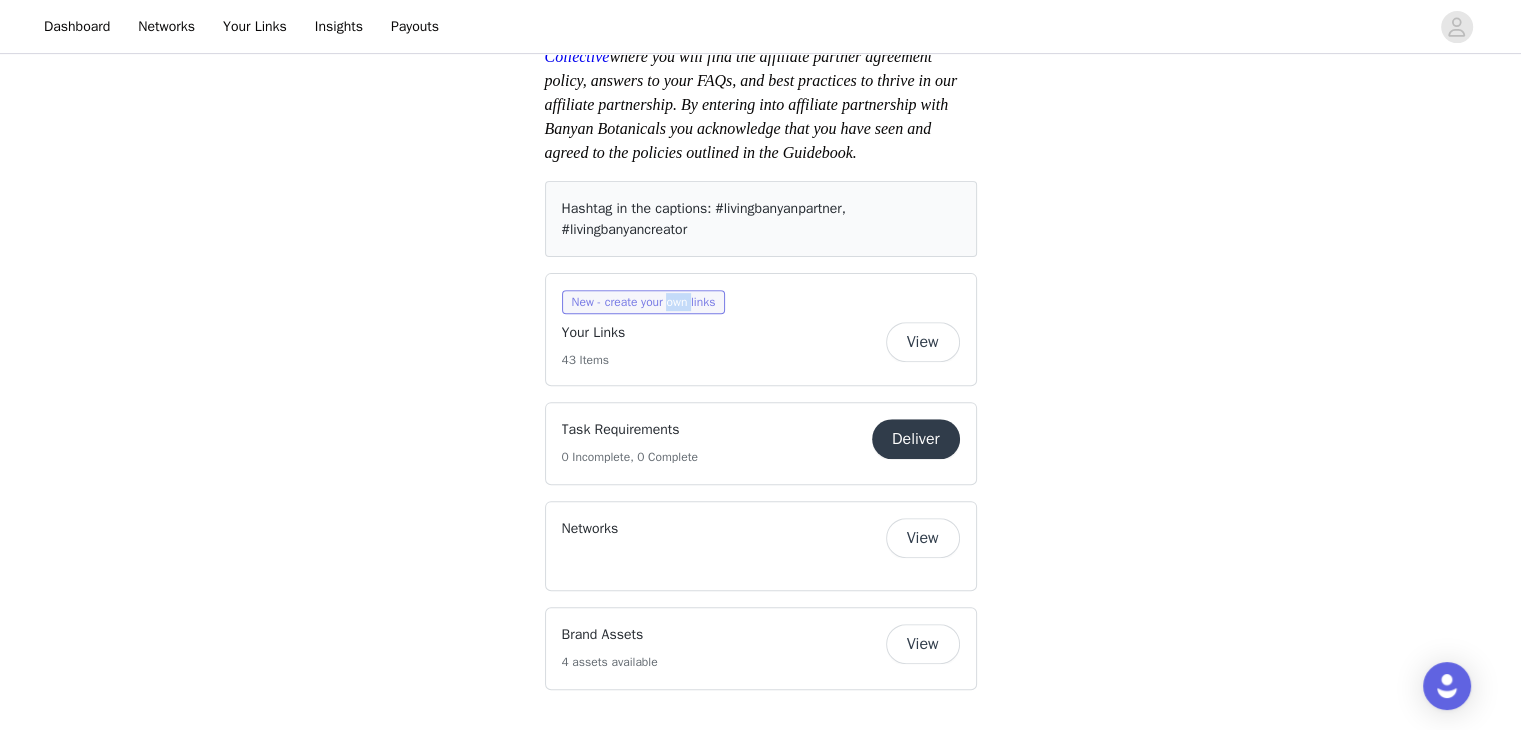 click on "New - create your own links" at bounding box center [644, 302] 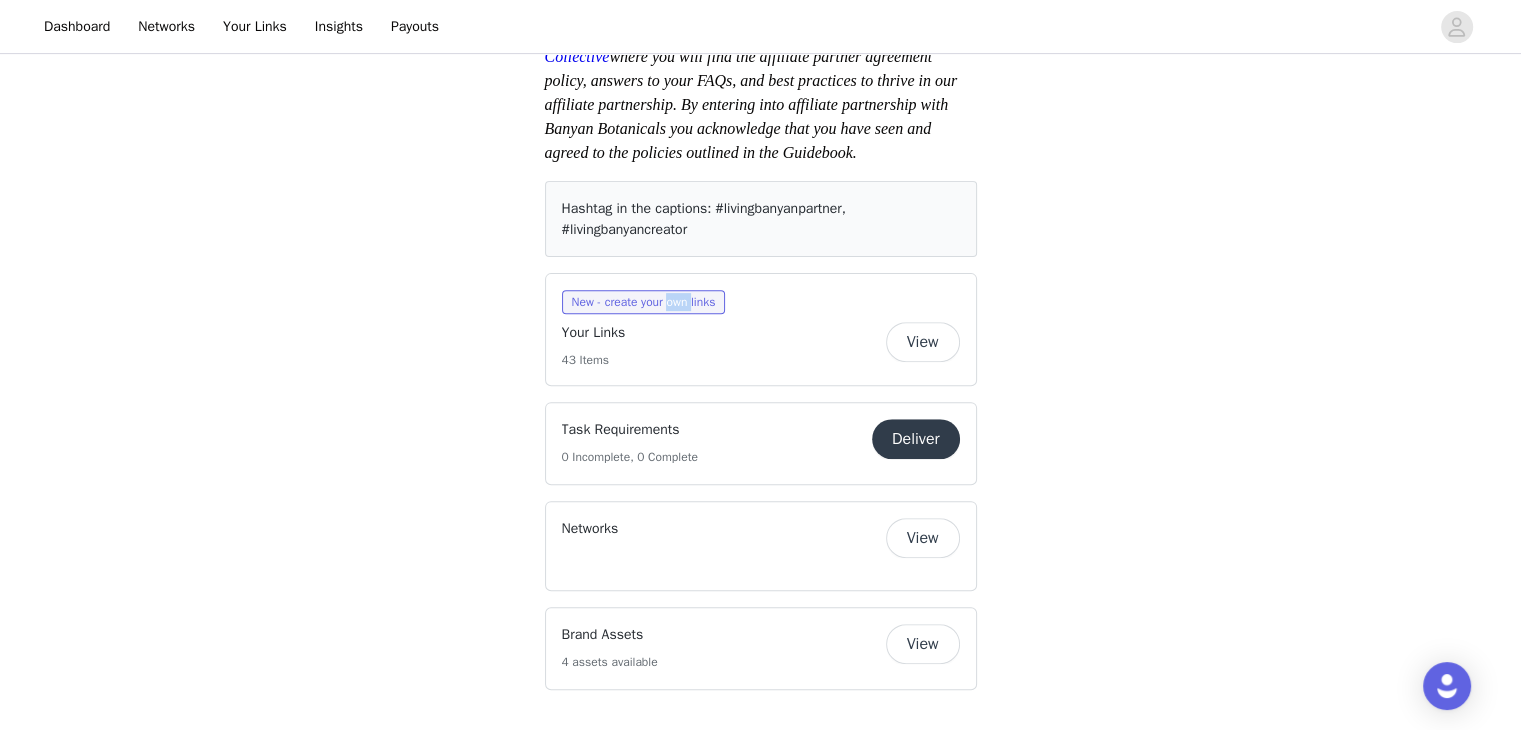click on "View" at bounding box center [923, 342] 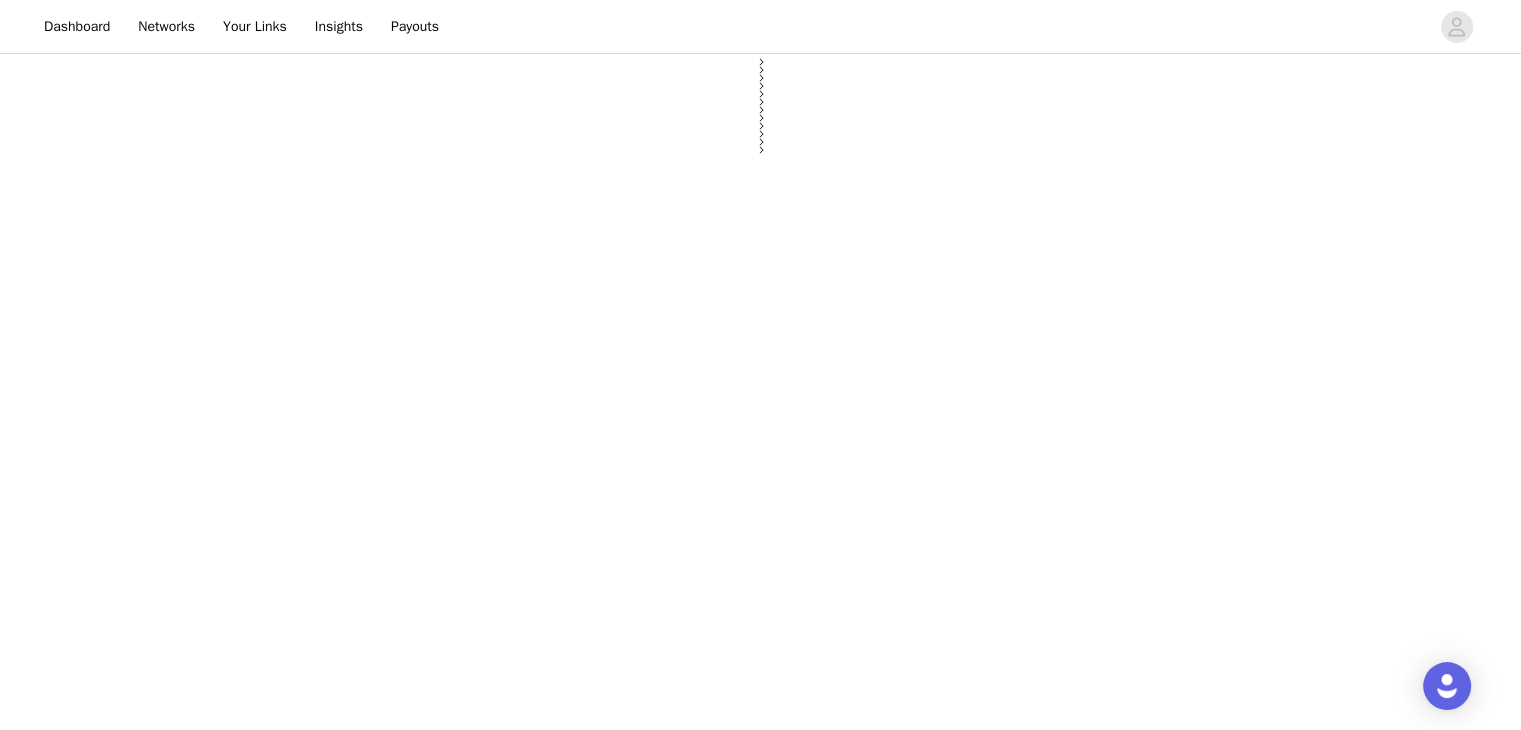 scroll, scrollTop: 0, scrollLeft: 0, axis: both 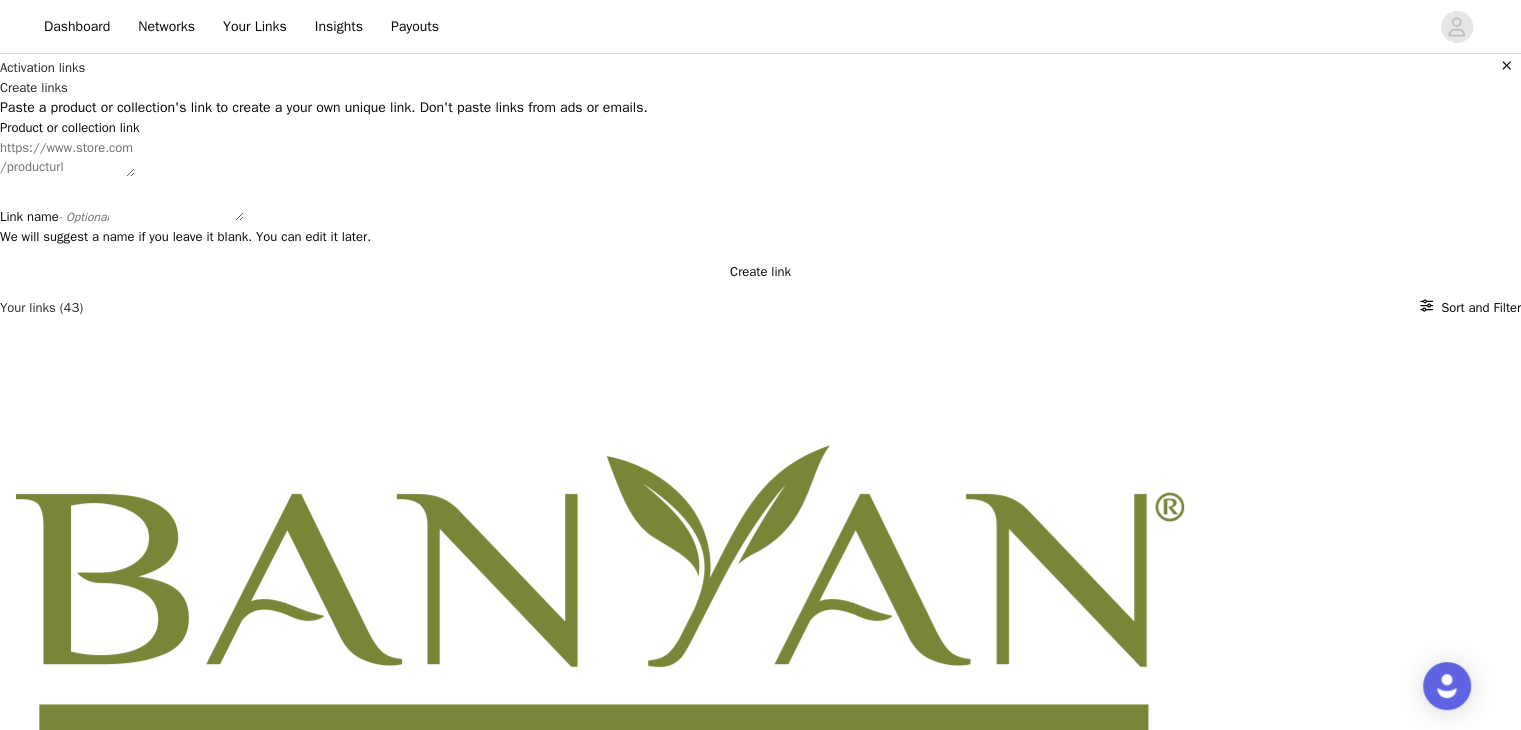 click on "Product or collection link" at bounding box center (67, 157) 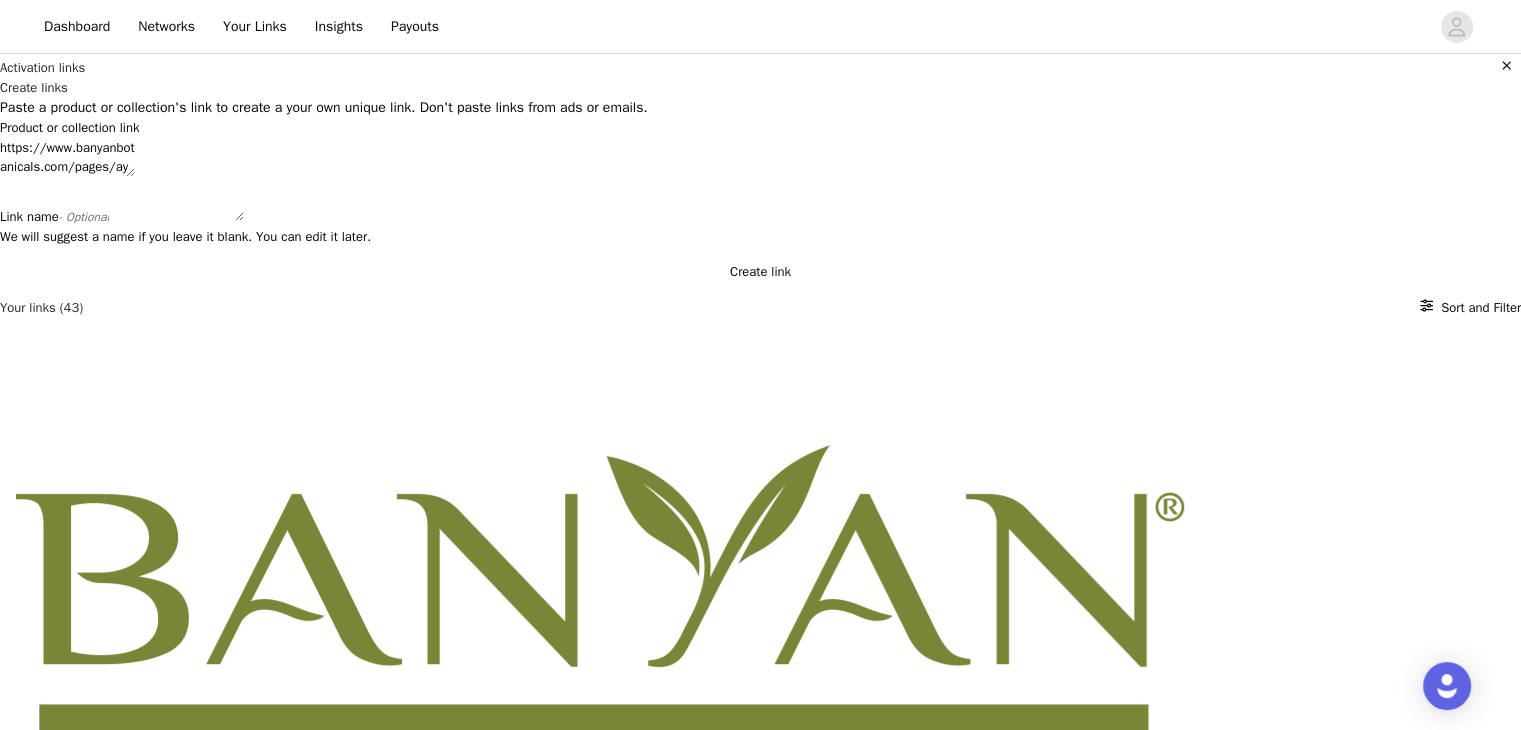 type on "https://www.banyanbotanicals.com/pages/ayurvedic-how-to-do-nasya?srsltid=[REDACTED]" 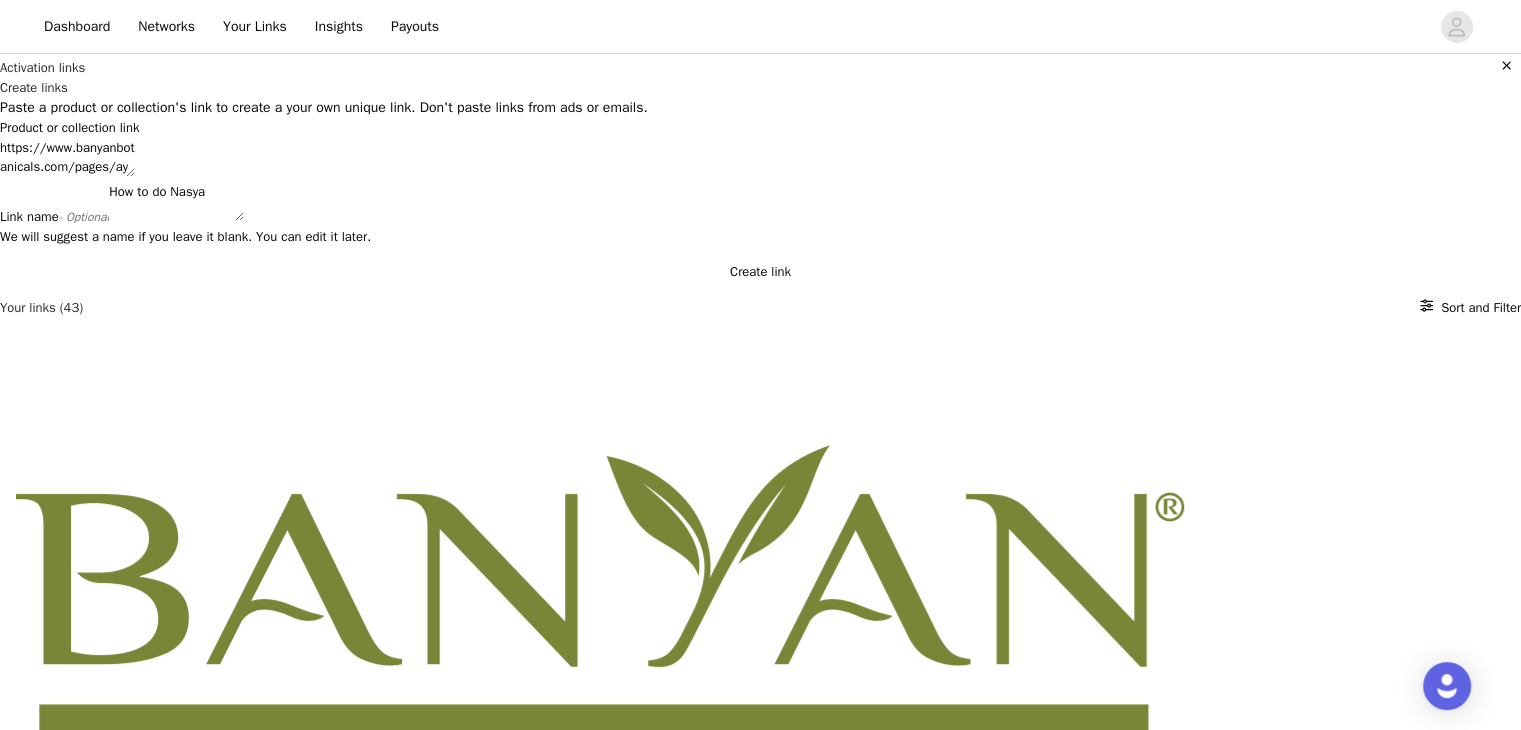 type on "How to do Nasya" 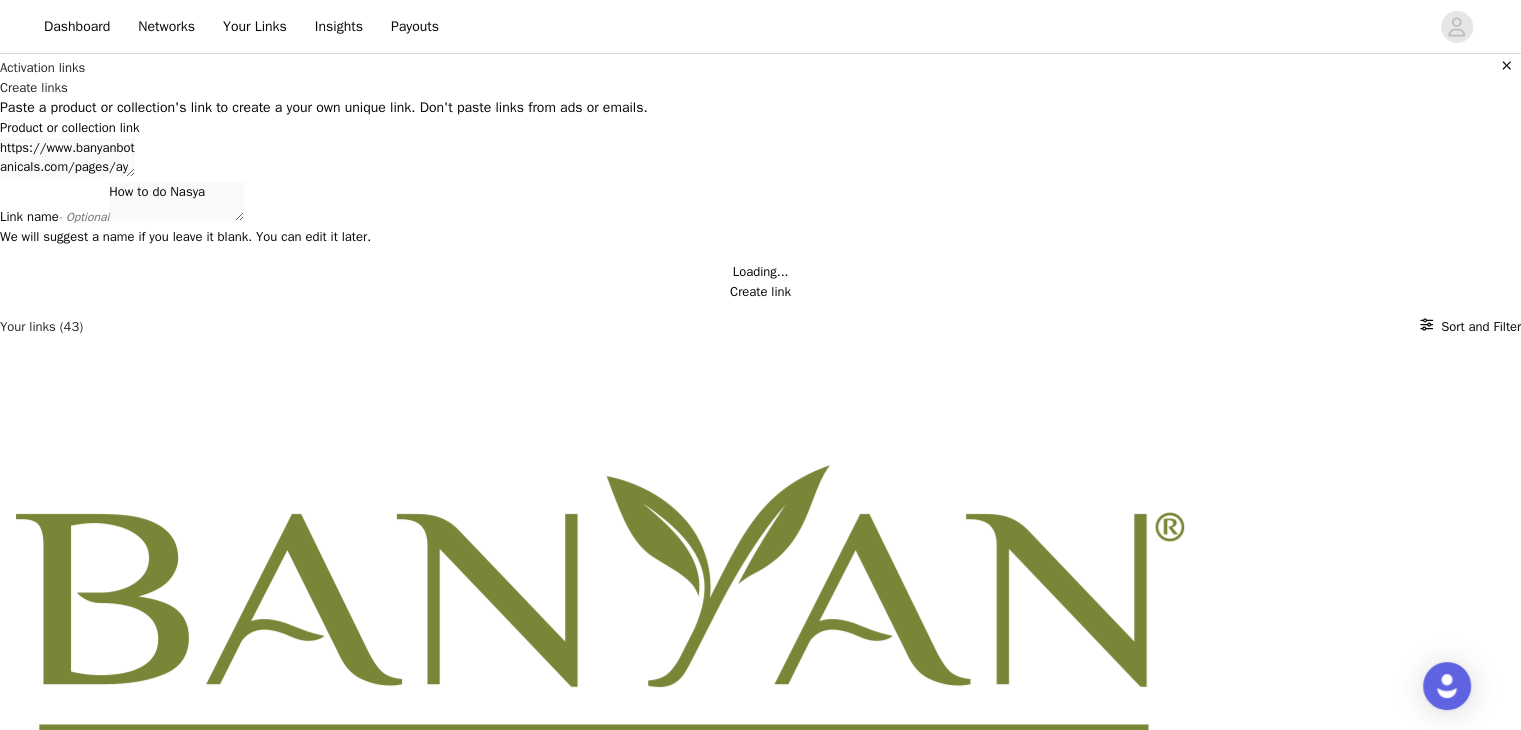 type 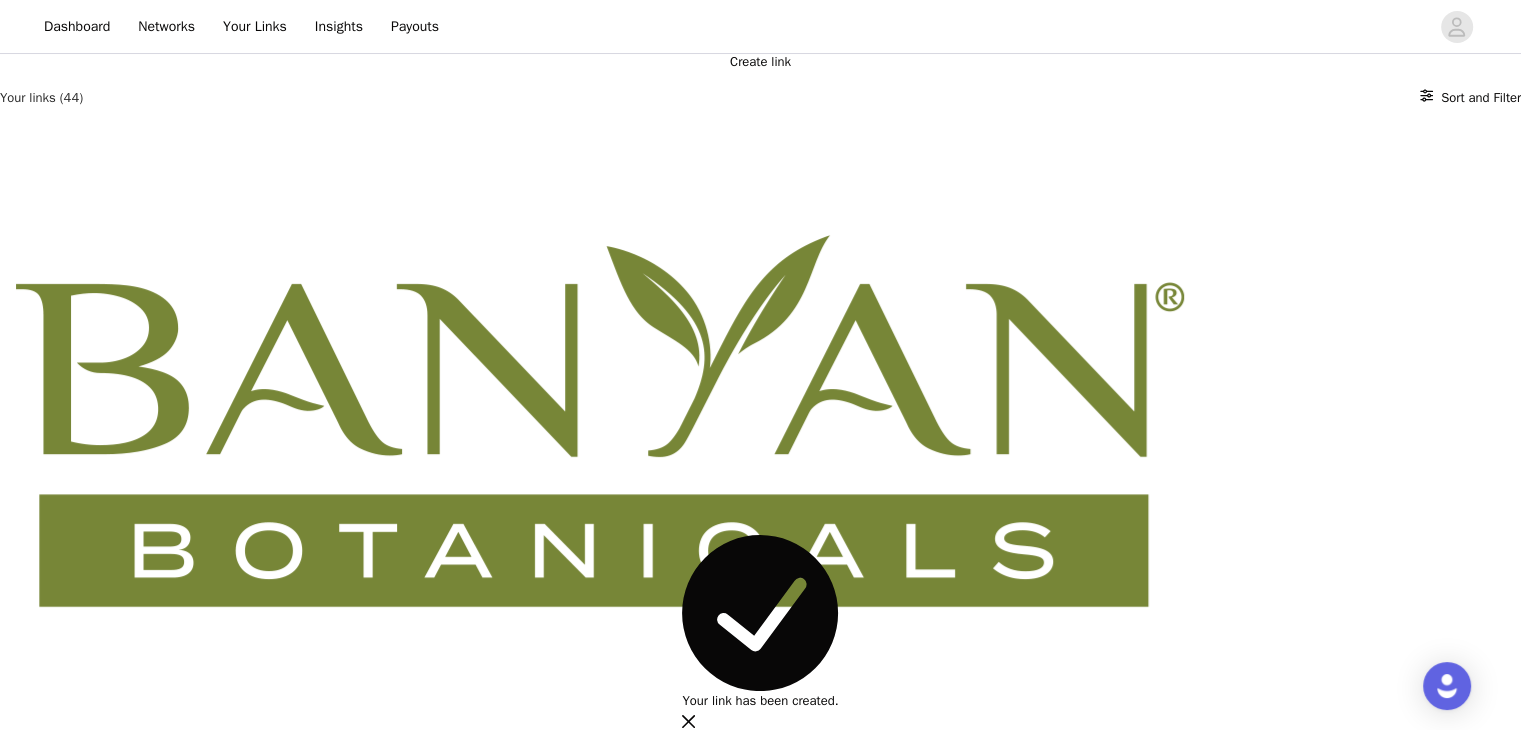 scroll, scrollTop: 212, scrollLeft: 0, axis: vertical 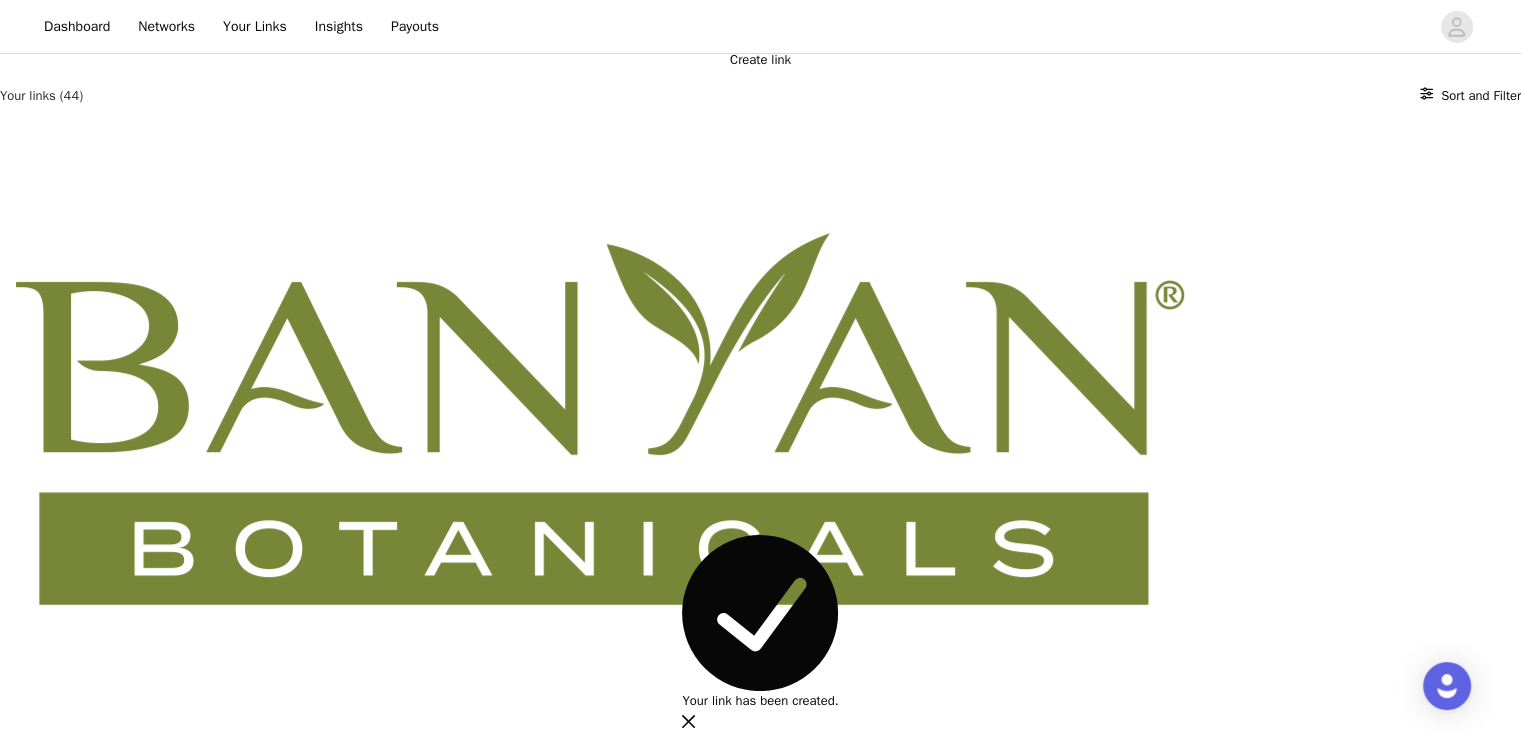 click on "https://glnk.io/kovw3/[REDACTED]" at bounding box center (109, 812) 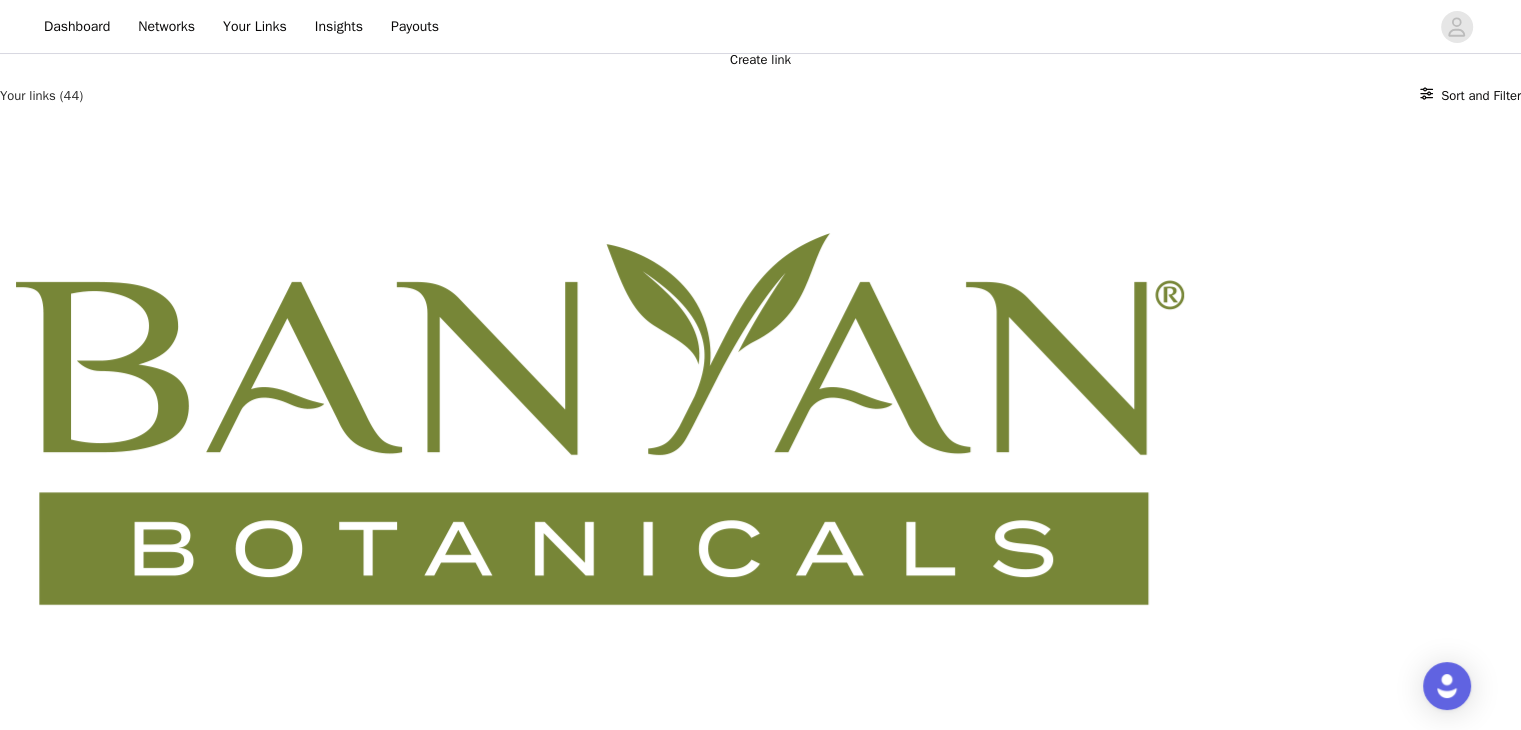 scroll, scrollTop: 96, scrollLeft: 0, axis: vertical 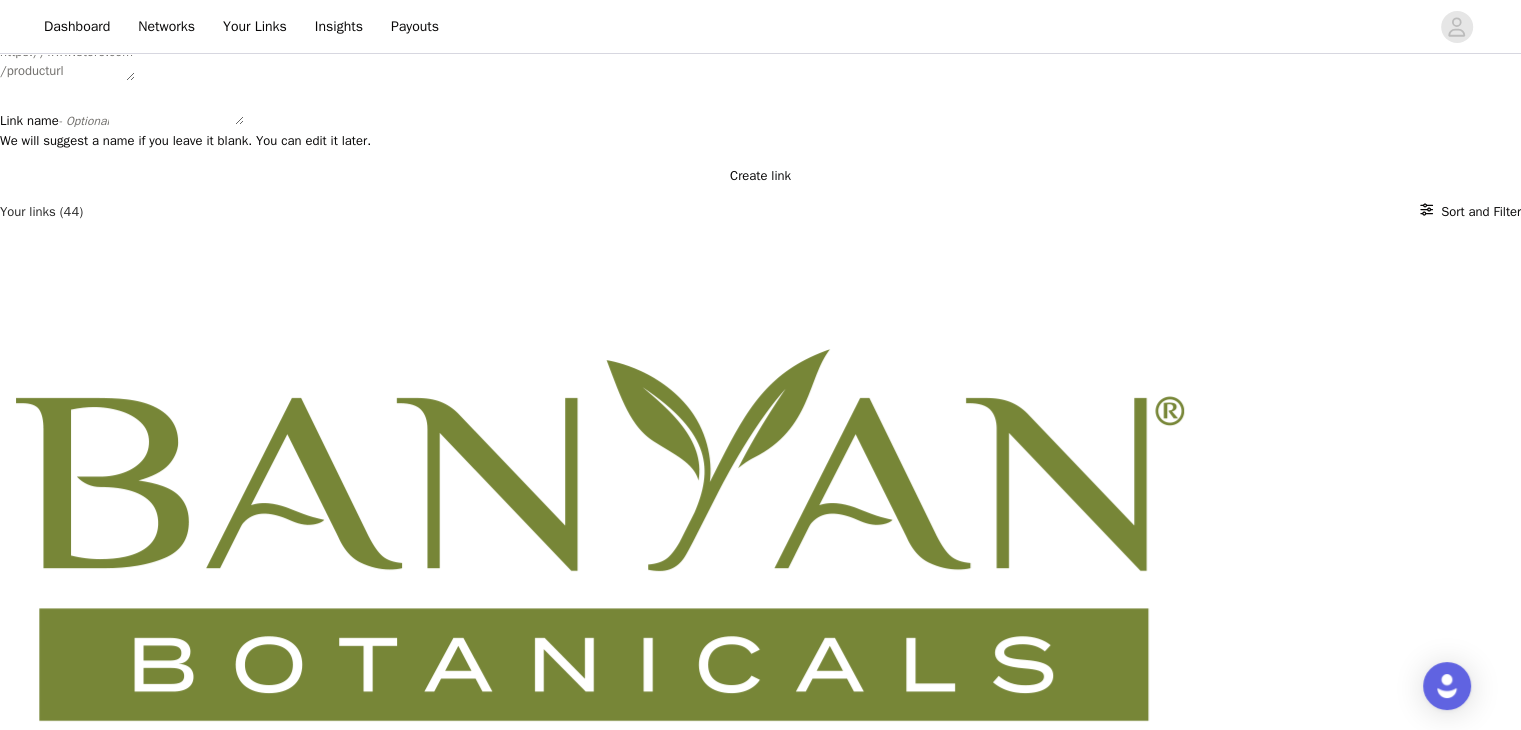 click on "Product or collection link" at bounding box center (67, 61) 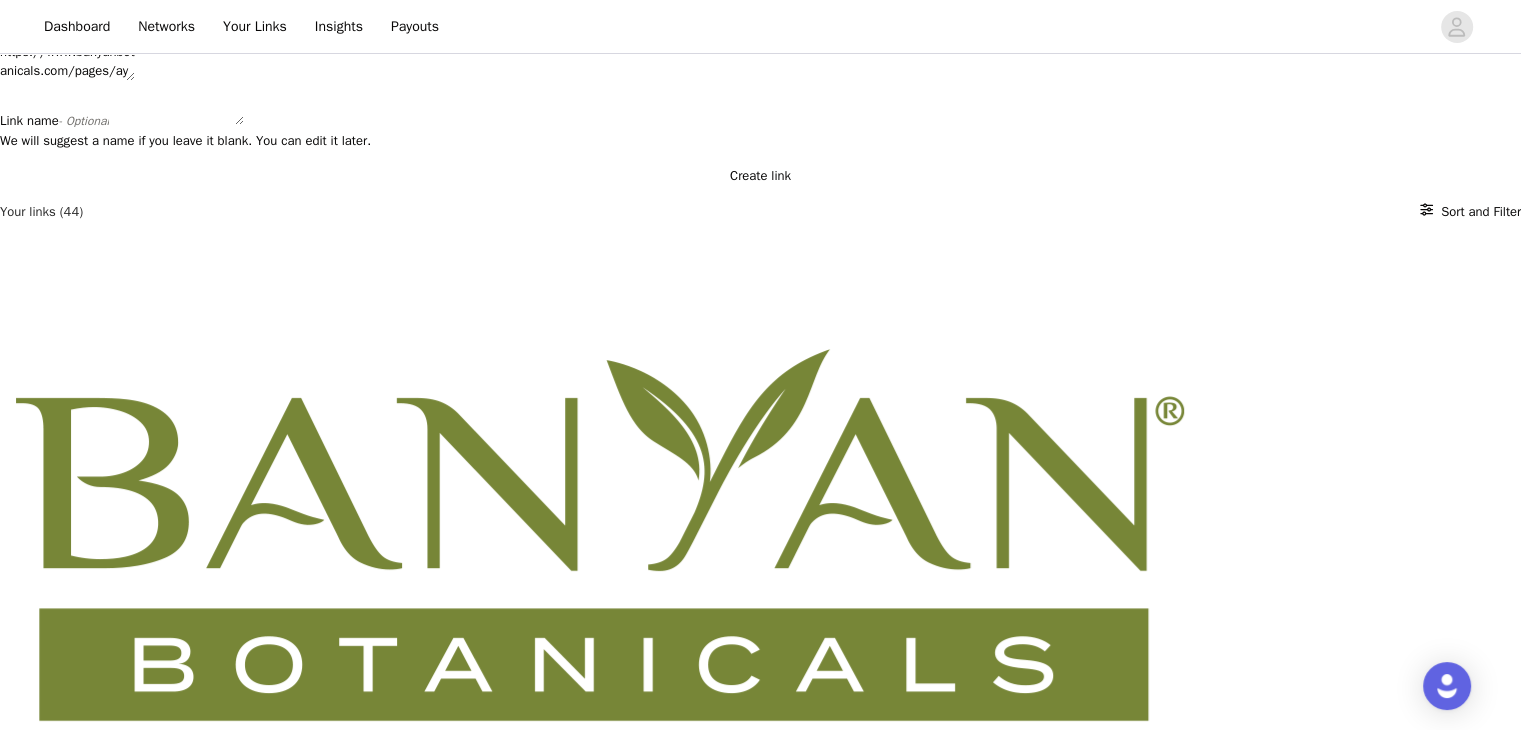 type on "https://www.banyanbotanicals.com/pages/ayurvedic-self-oil-massage?srsltid=[REDACTED]" 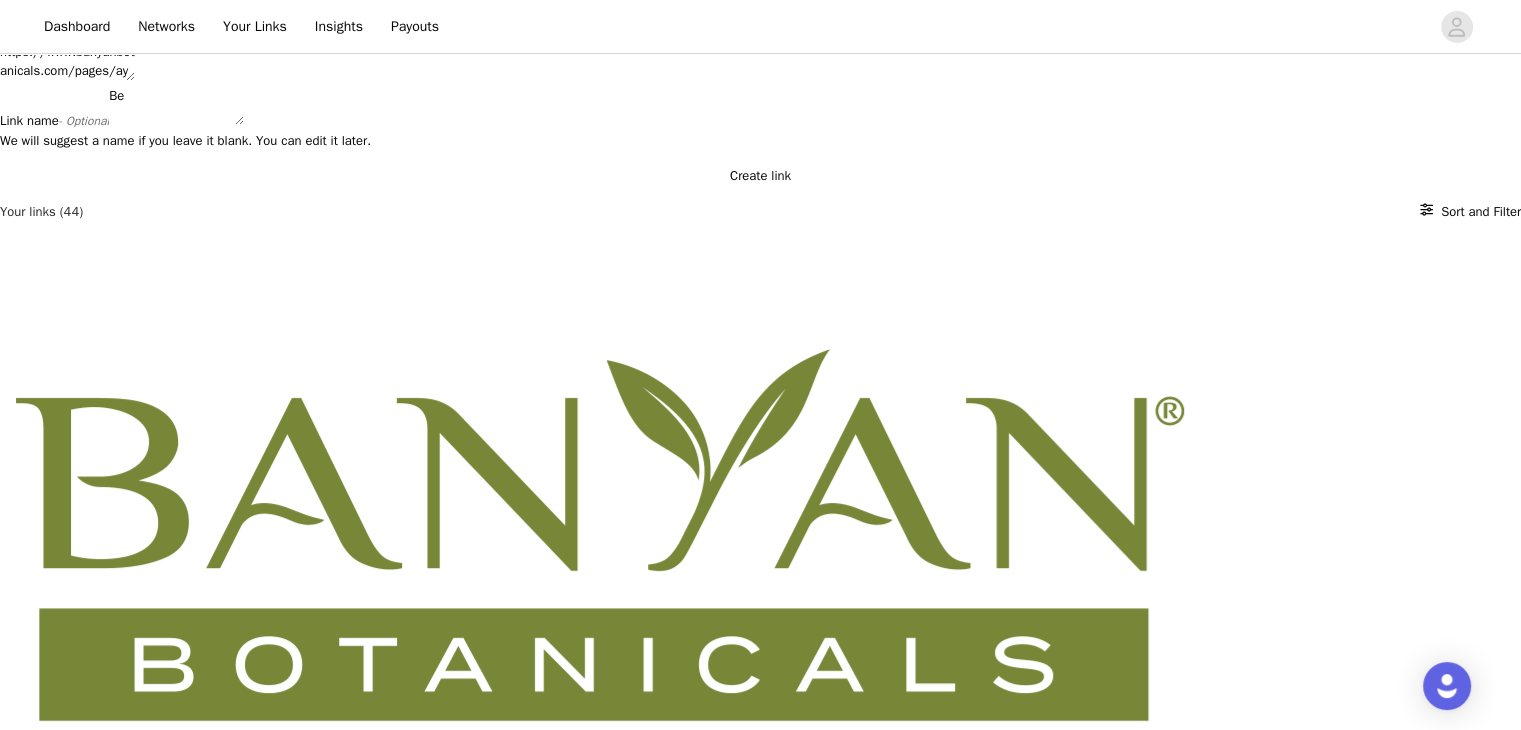 type on "B" 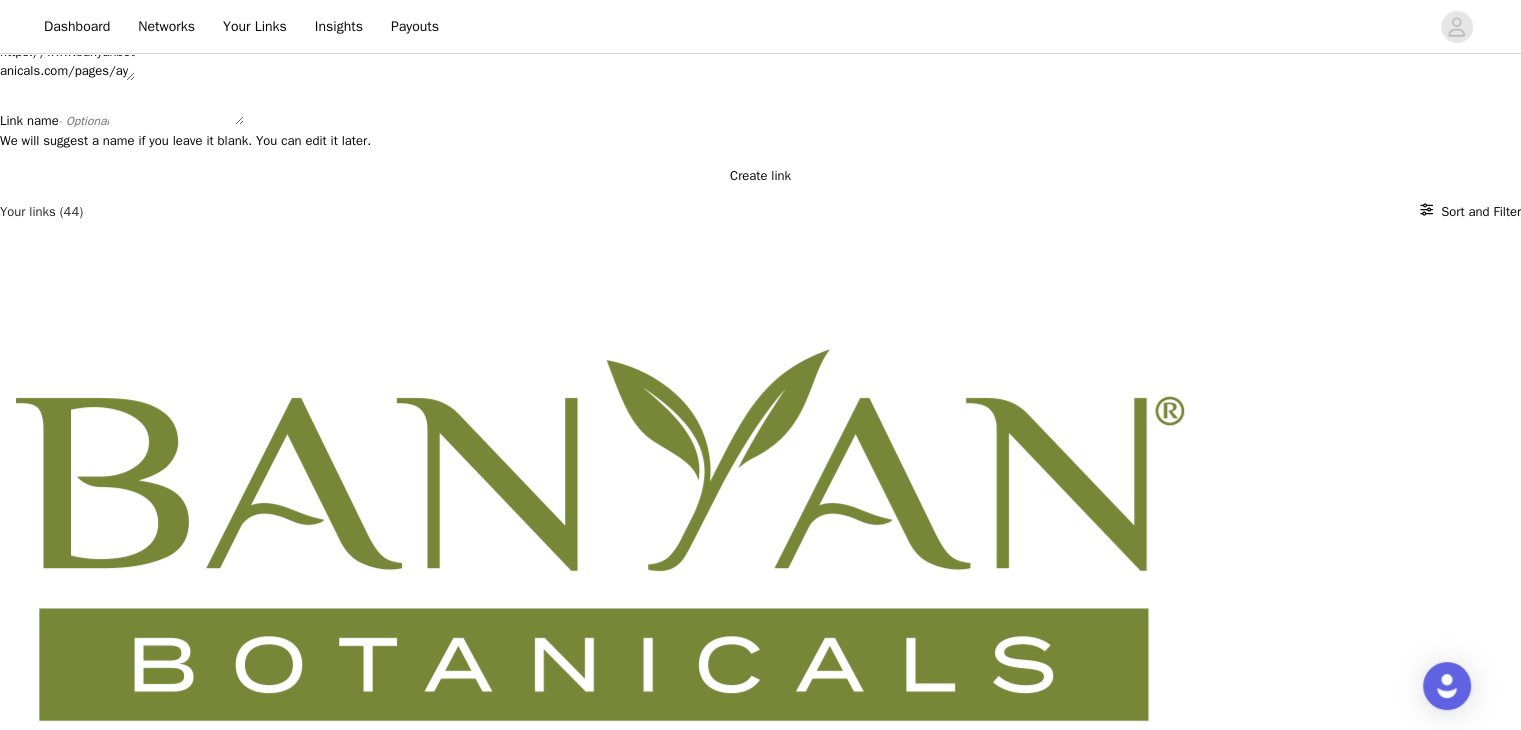 type 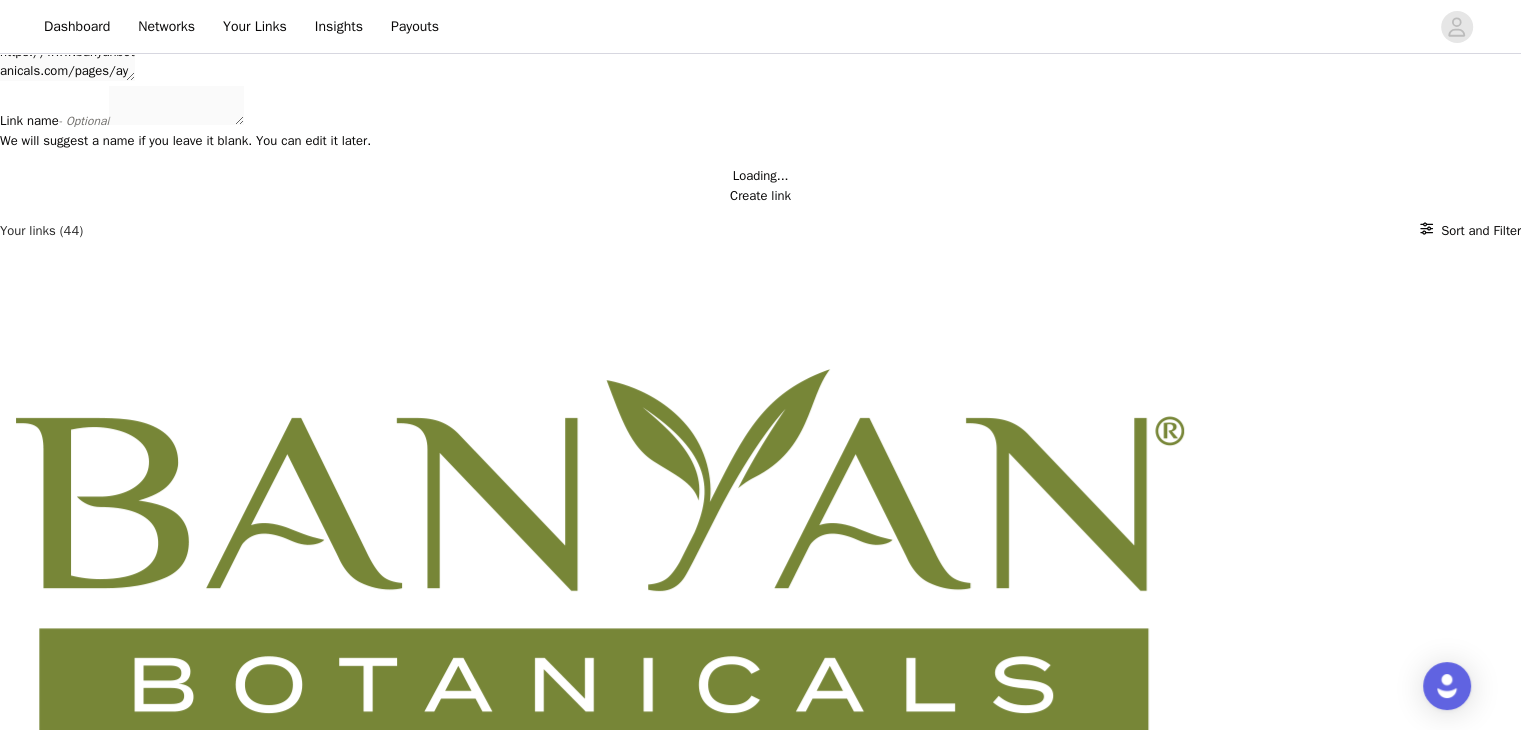 type 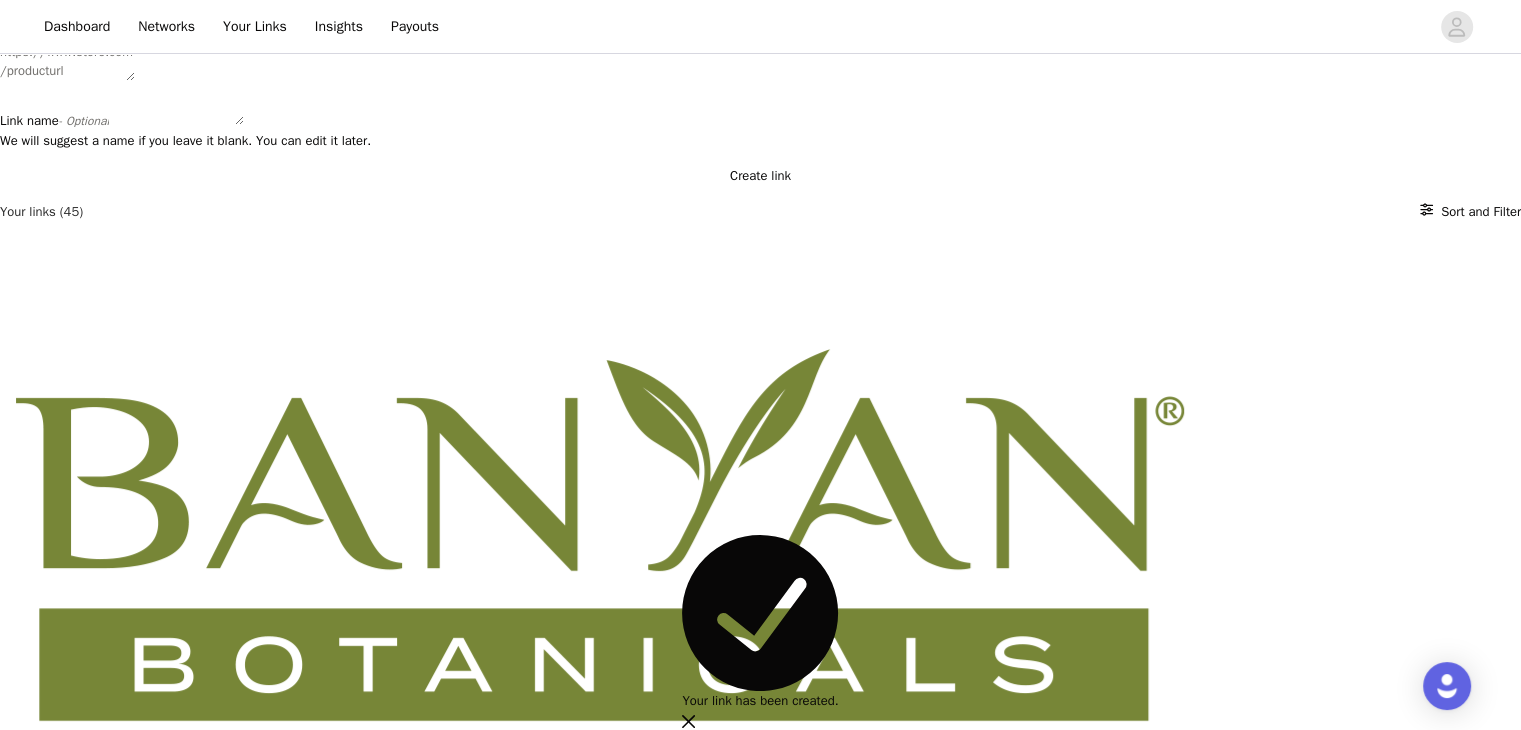 click on "https://glnk.io/kovw3/[REDACTED]" at bounding box center [109, 937] 